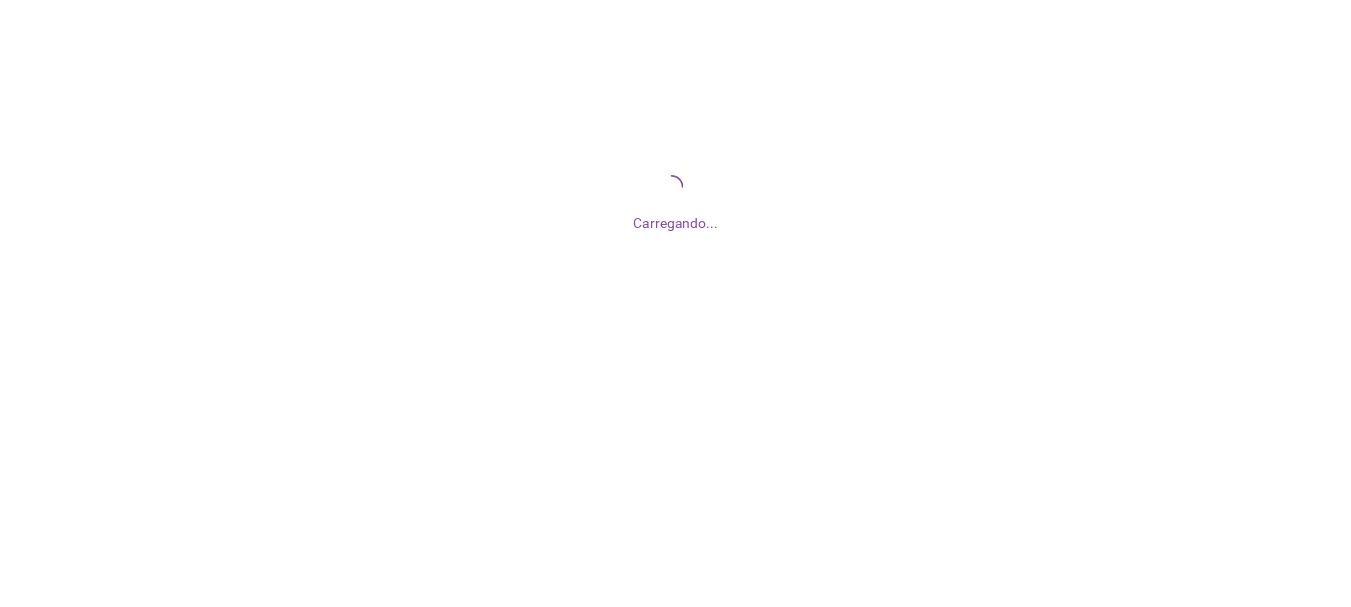 scroll, scrollTop: 0, scrollLeft: 0, axis: both 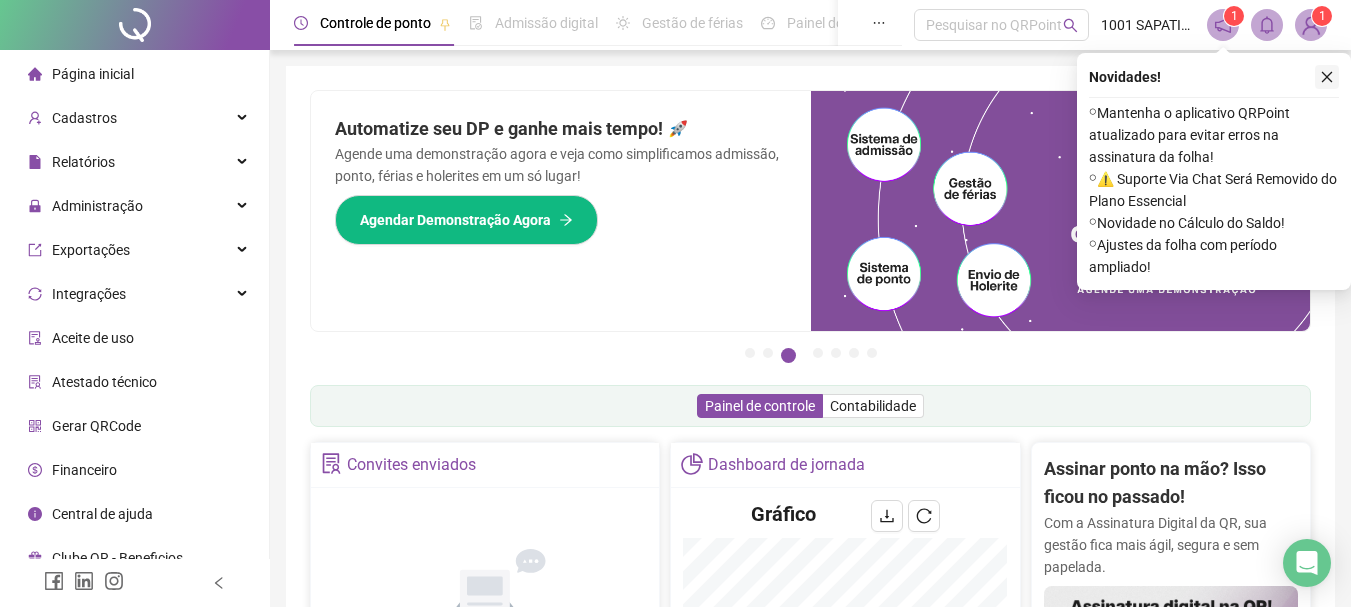 click 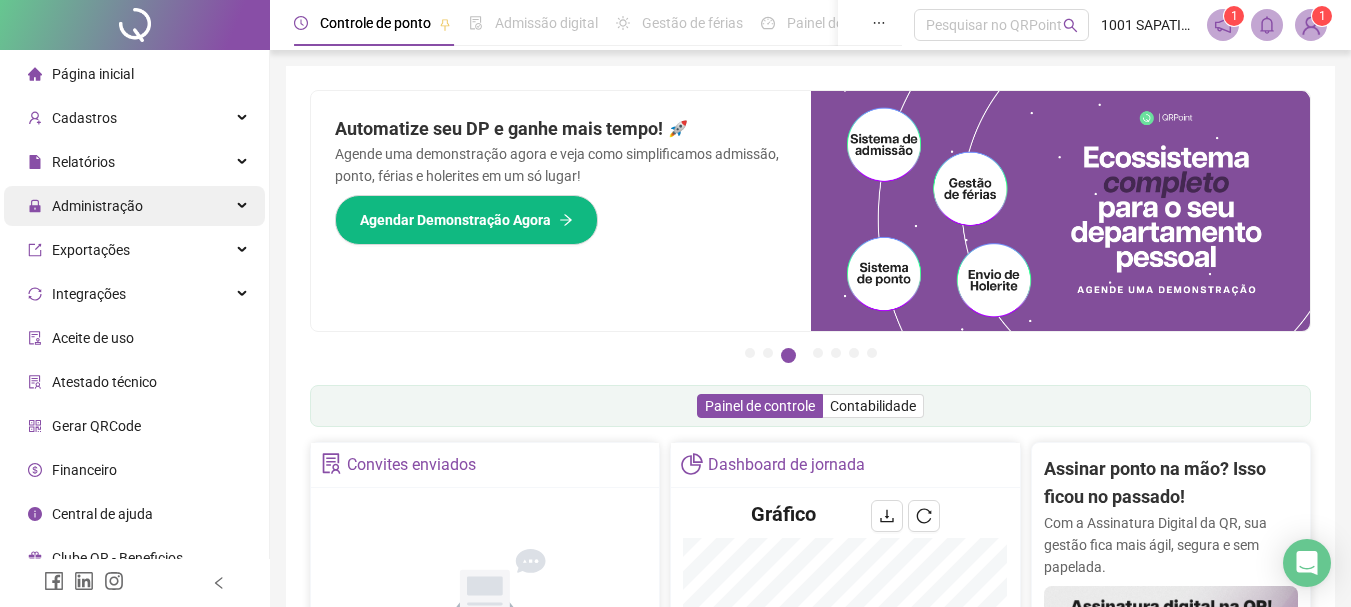 click on "Administração" at bounding box center [97, 206] 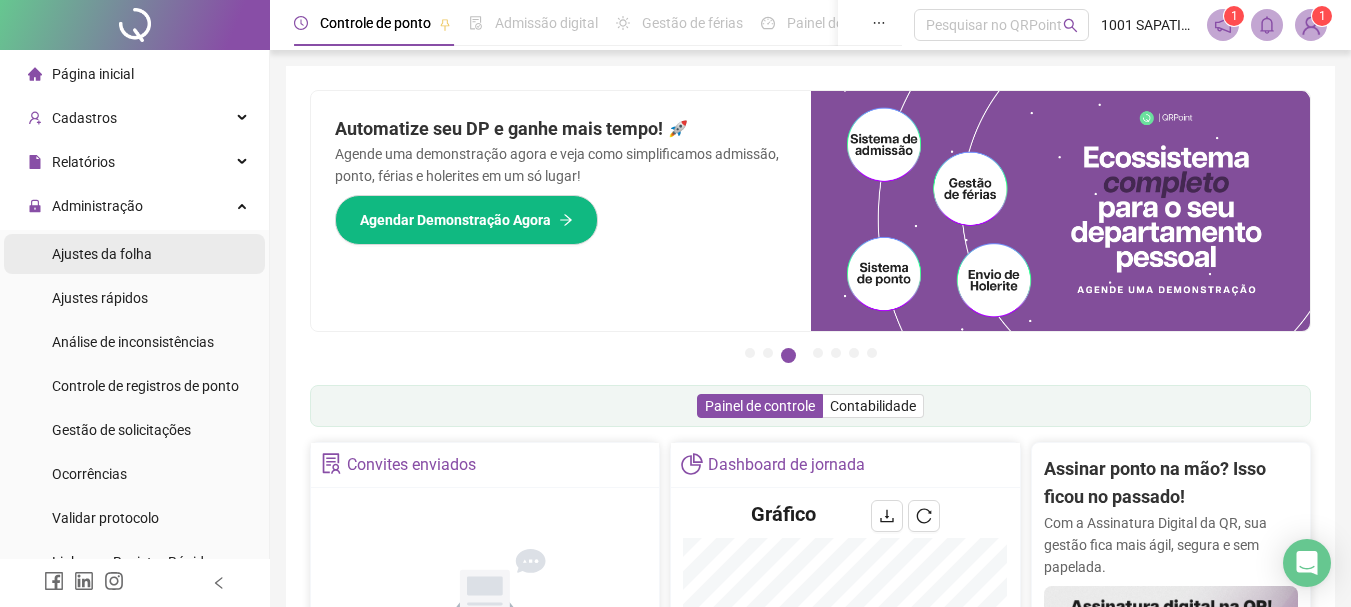 click on "Ajustes da folha" at bounding box center [134, 254] 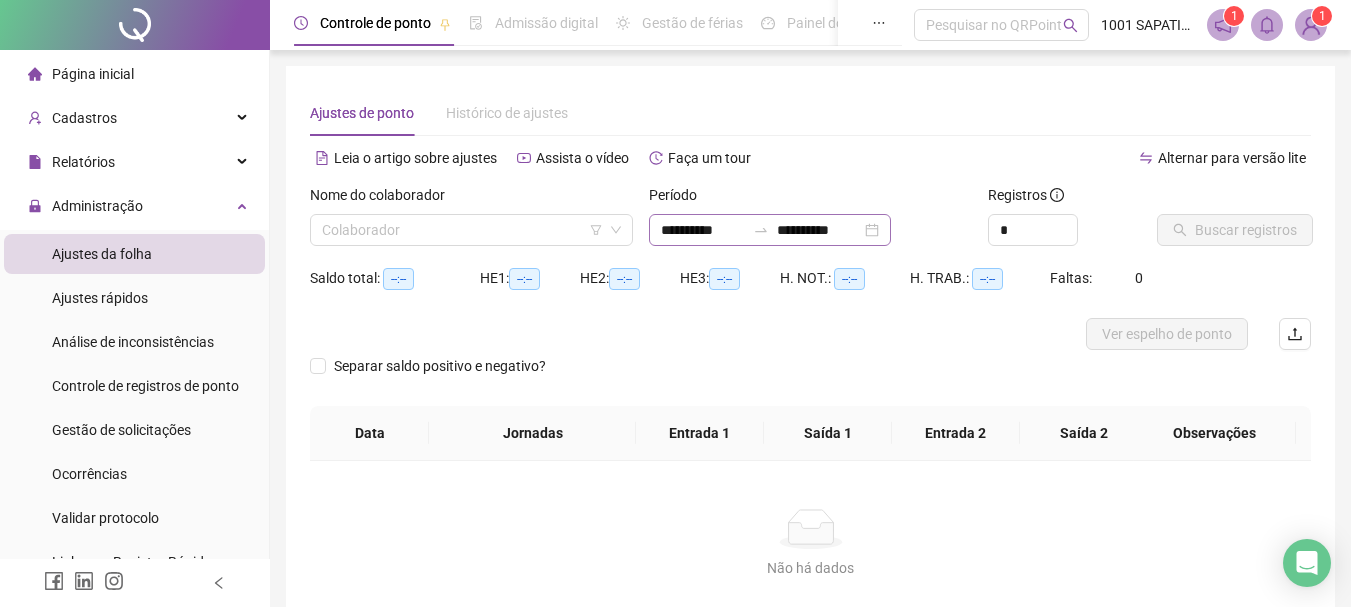 click on "**********" at bounding box center [770, 230] 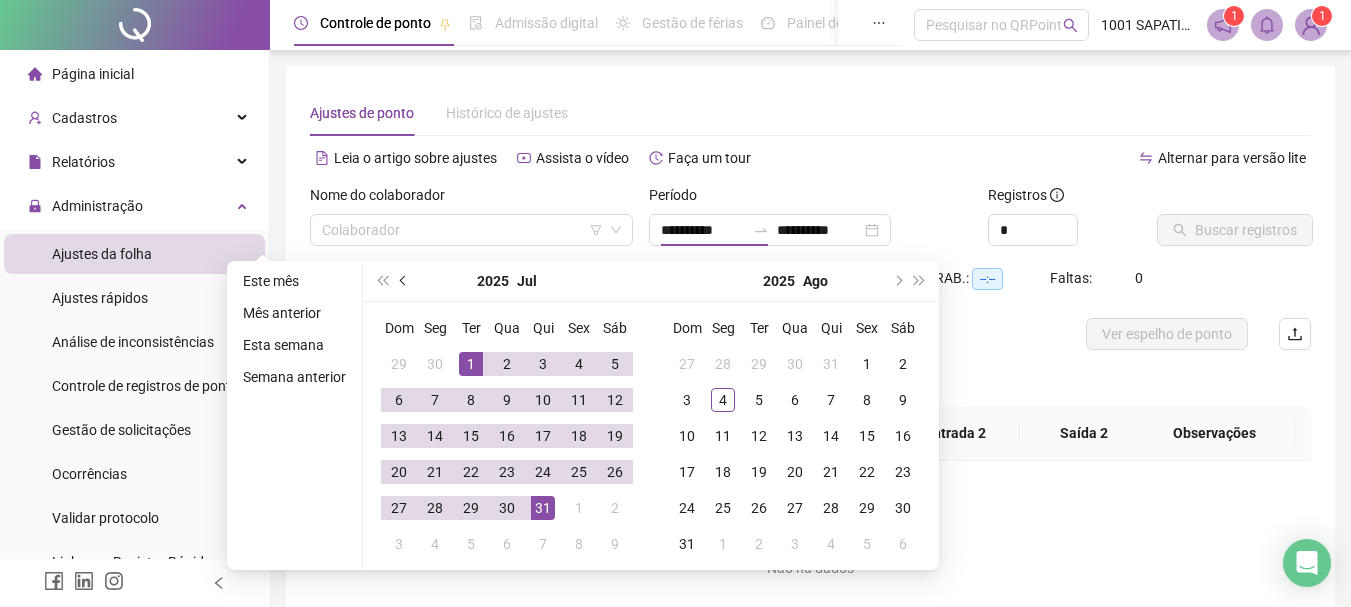 click at bounding box center (405, 281) 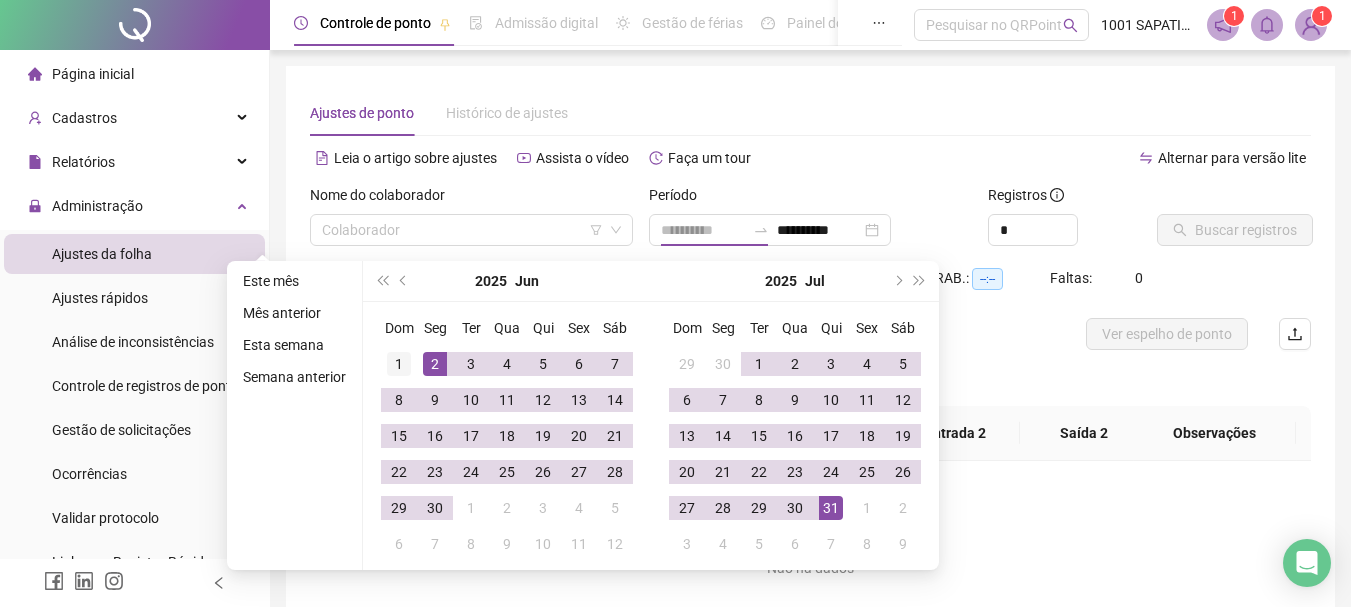 type on "**********" 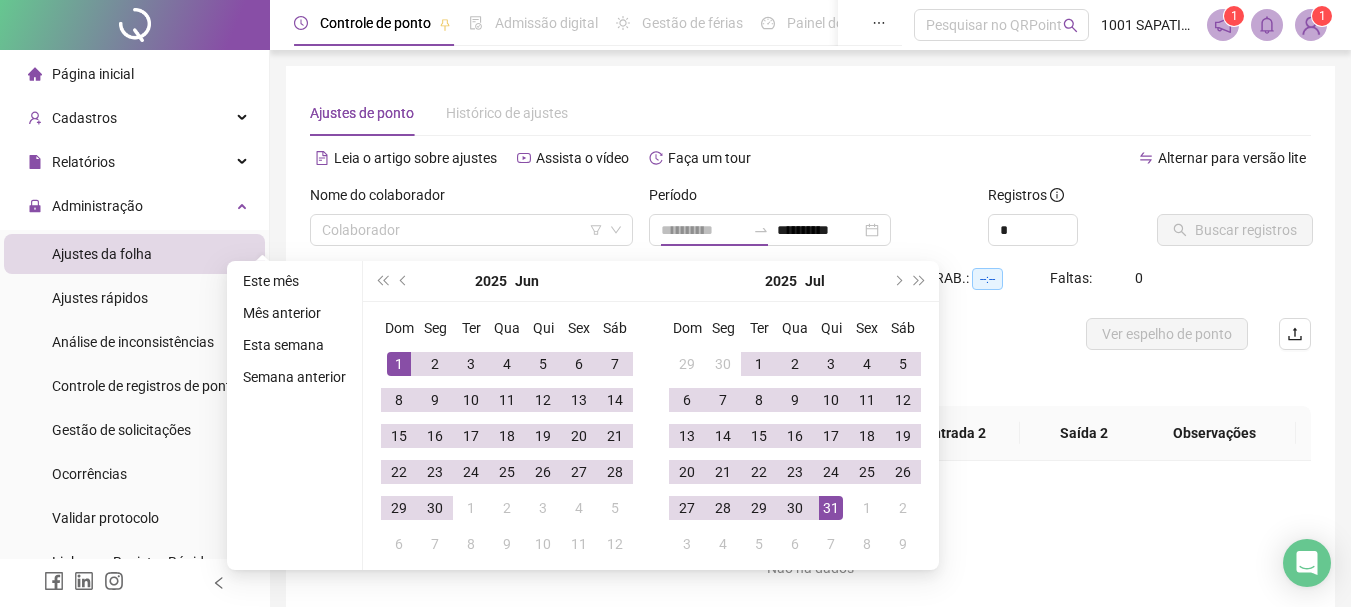 click on "1" at bounding box center (399, 364) 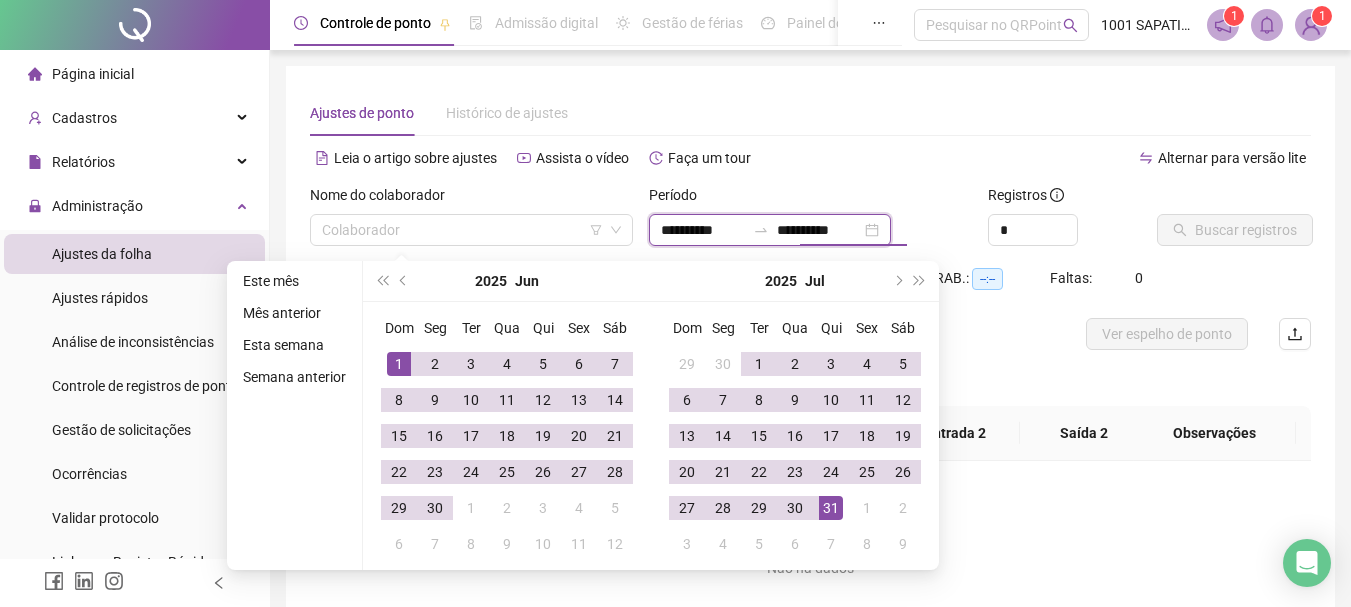 click on "**********" at bounding box center [819, 230] 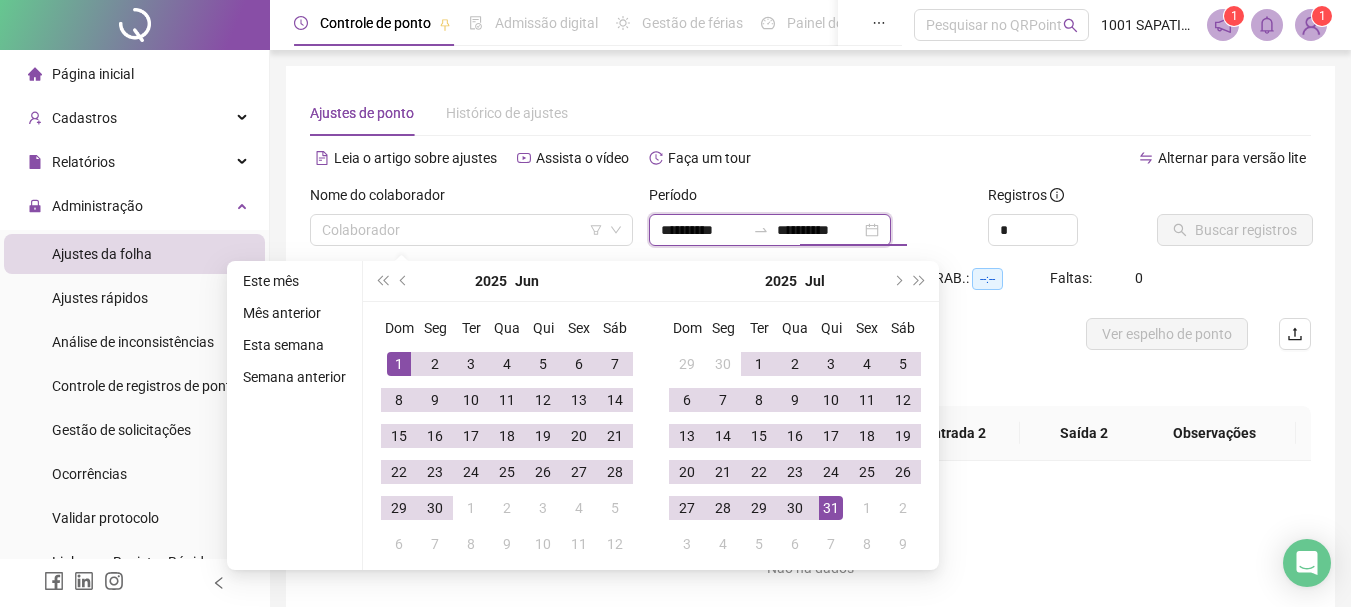 click on "**********" at bounding box center (819, 230) 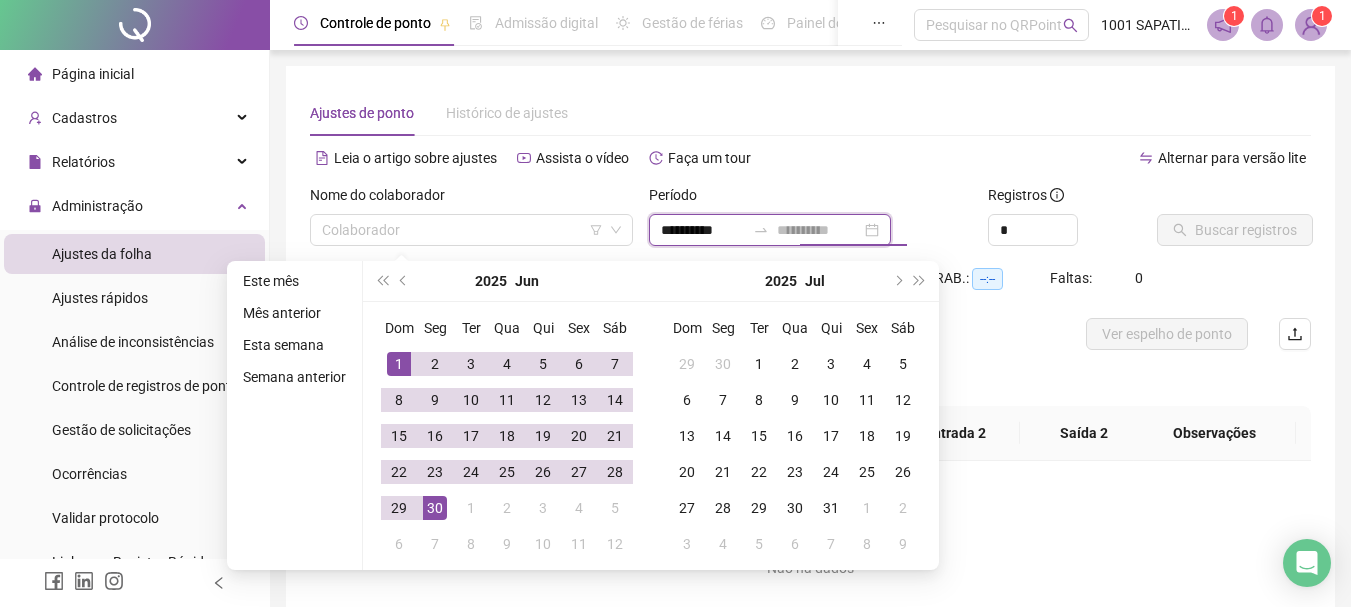 type on "**********" 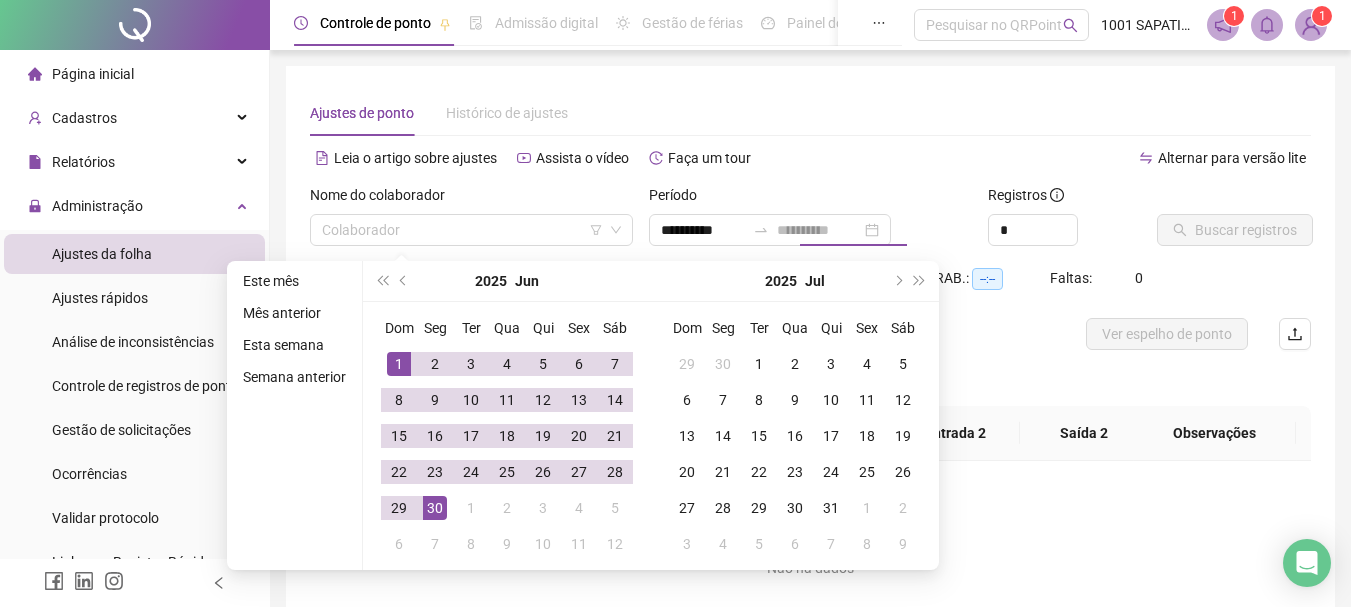 click on "30" at bounding box center [435, 508] 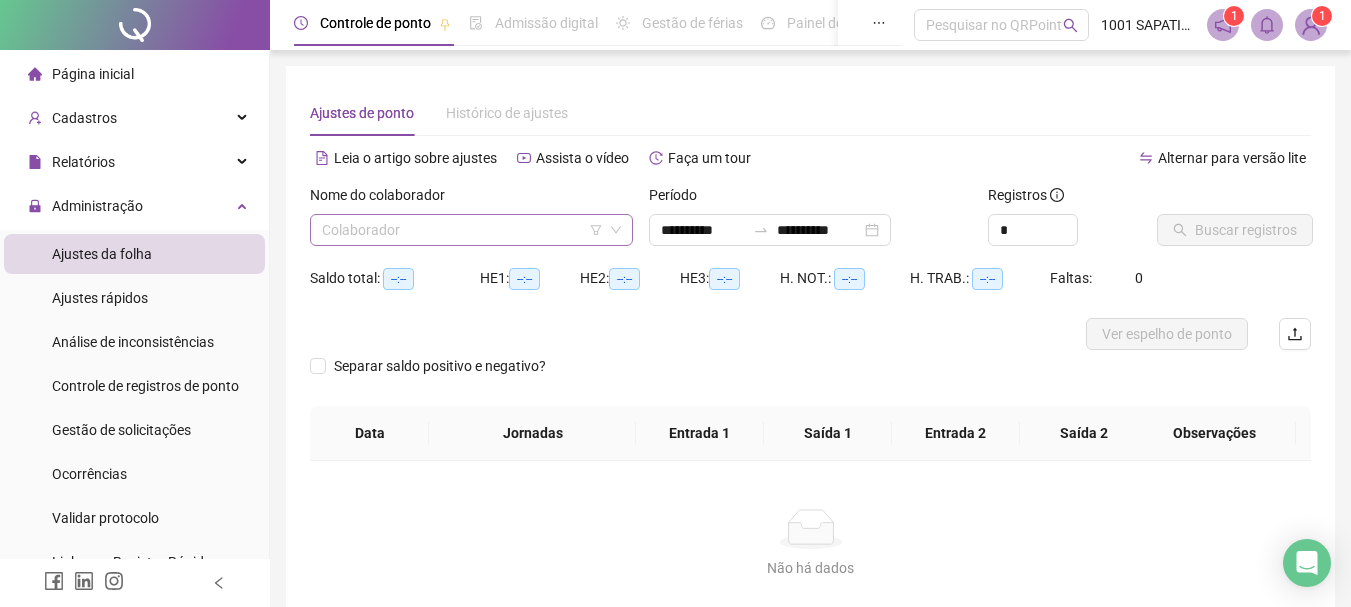 click at bounding box center (471, 230) 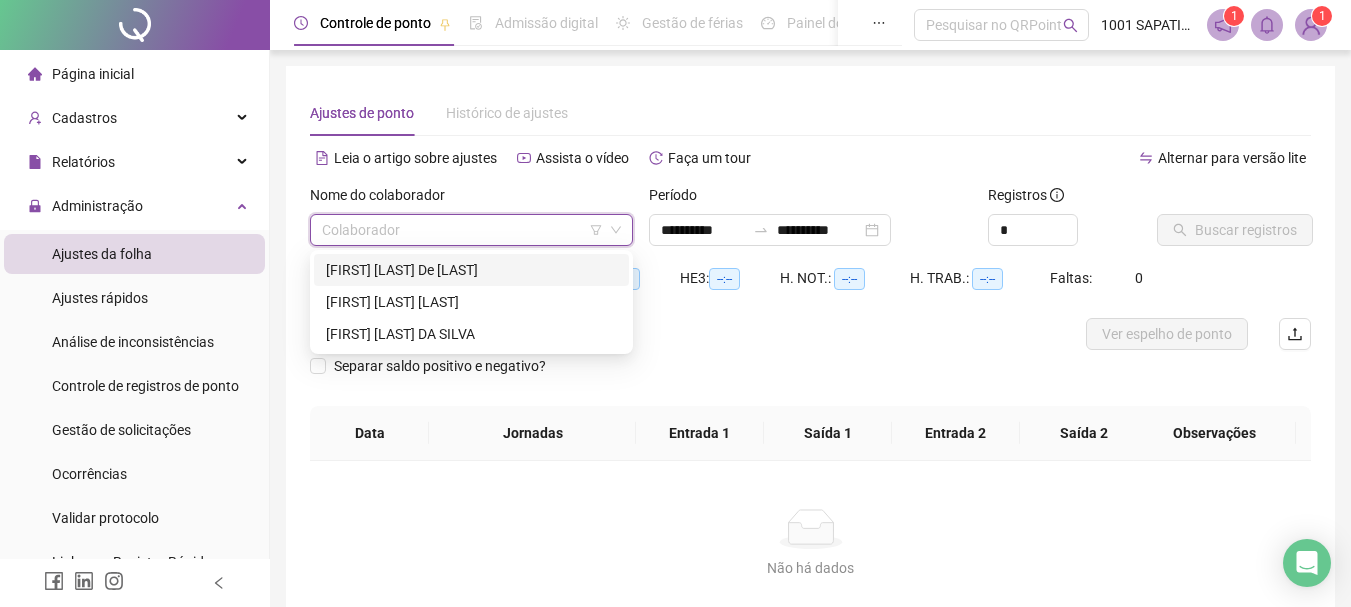 click on "[FIRST] [LAST] De [LAST]" at bounding box center [471, 270] 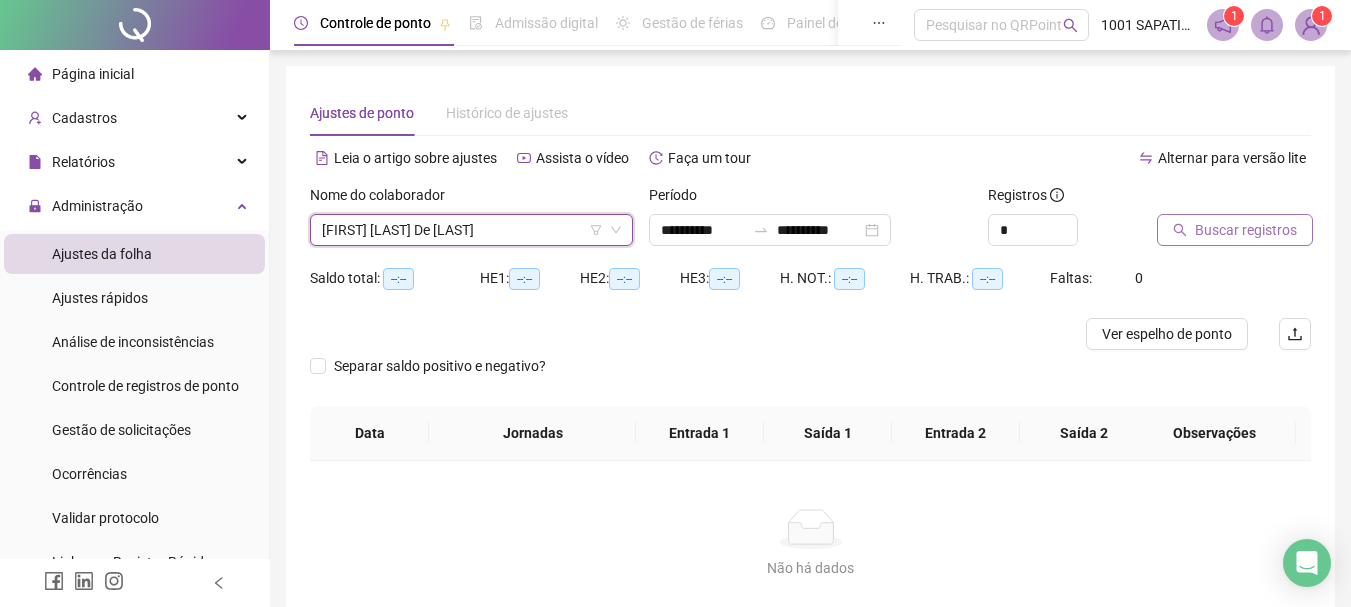click on "Buscar registros" at bounding box center (1246, 230) 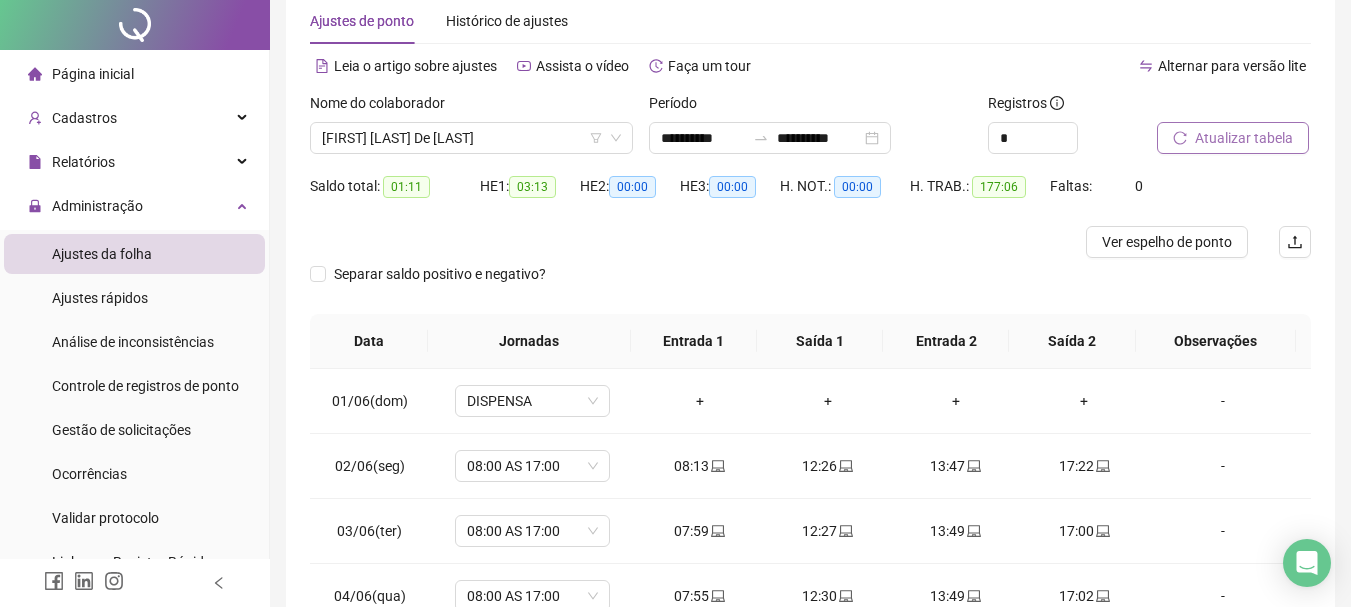 scroll, scrollTop: 100, scrollLeft: 0, axis: vertical 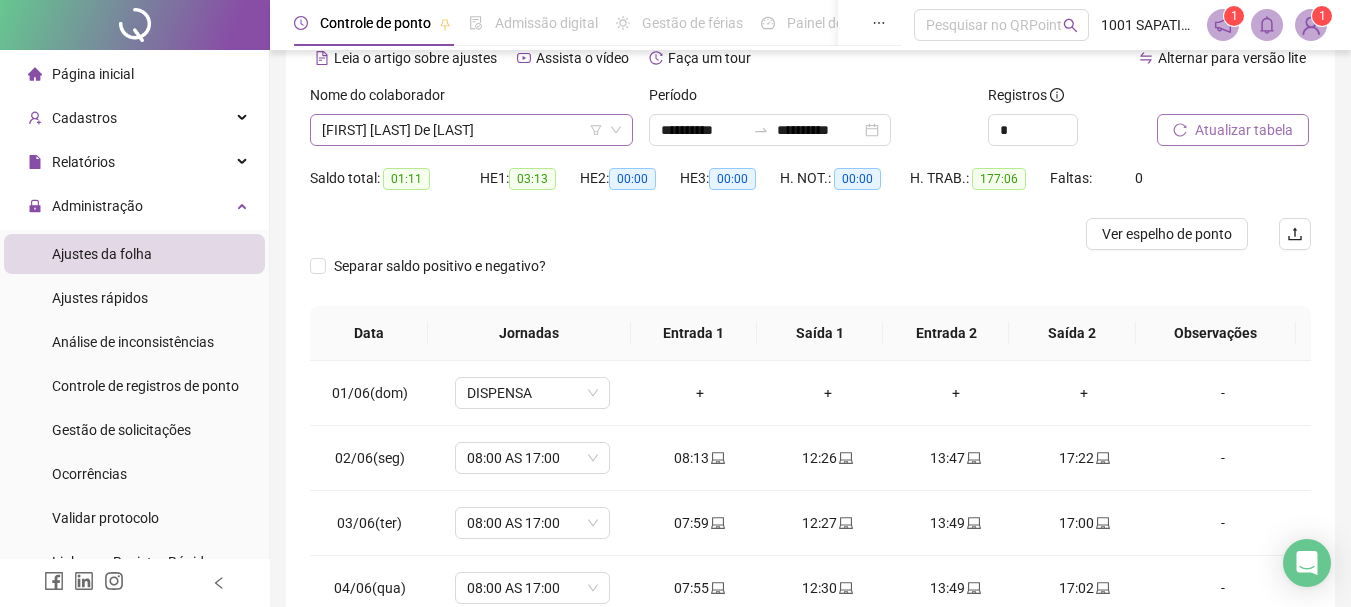 click on "[FIRST] [LAST] De [LAST]" at bounding box center [471, 130] 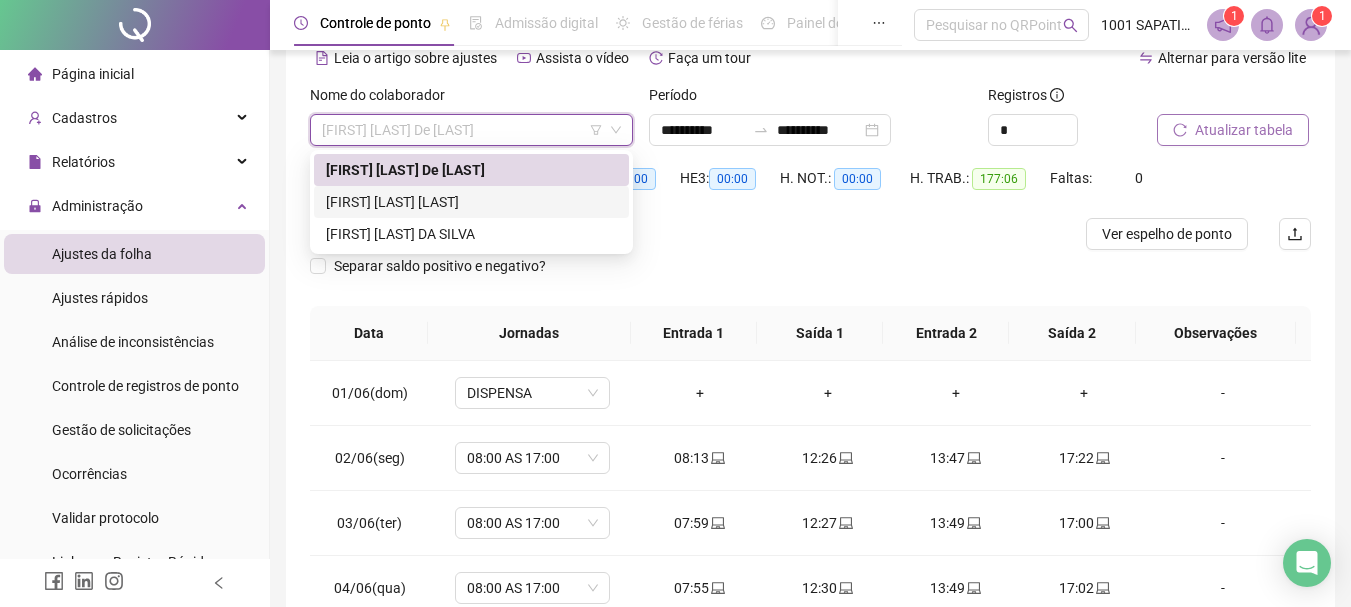 click on "[FIRST] [LAST] [LAST]" at bounding box center [471, 202] 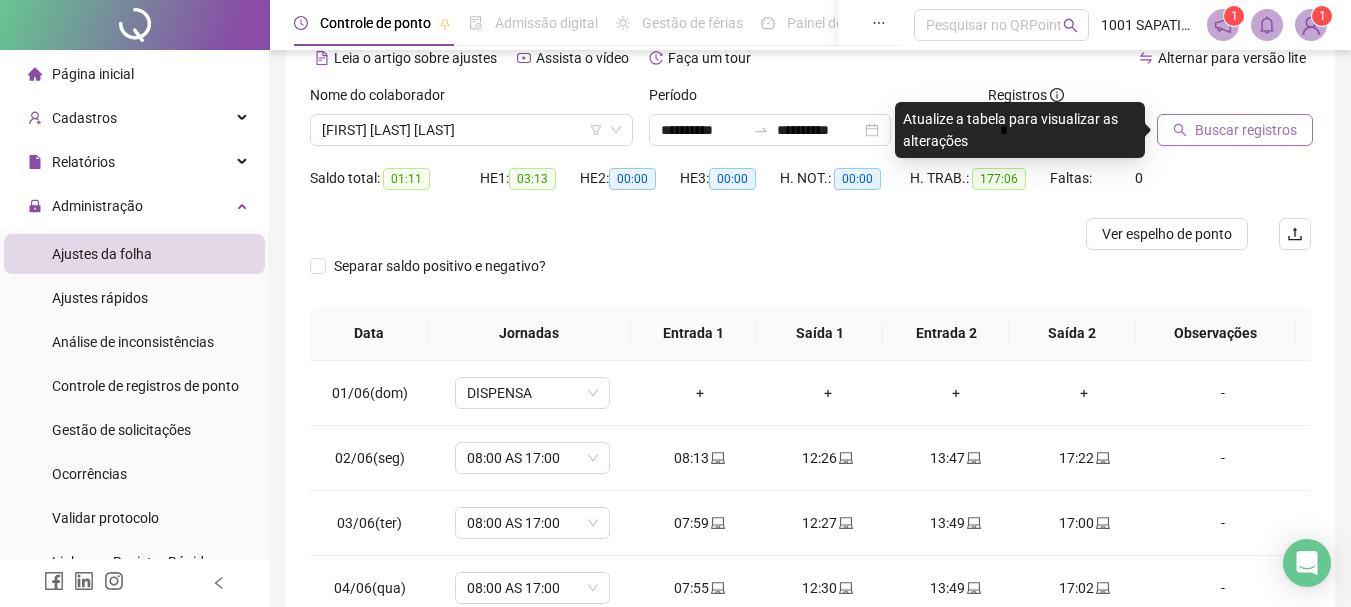 click on "Buscar registros" at bounding box center (1235, 130) 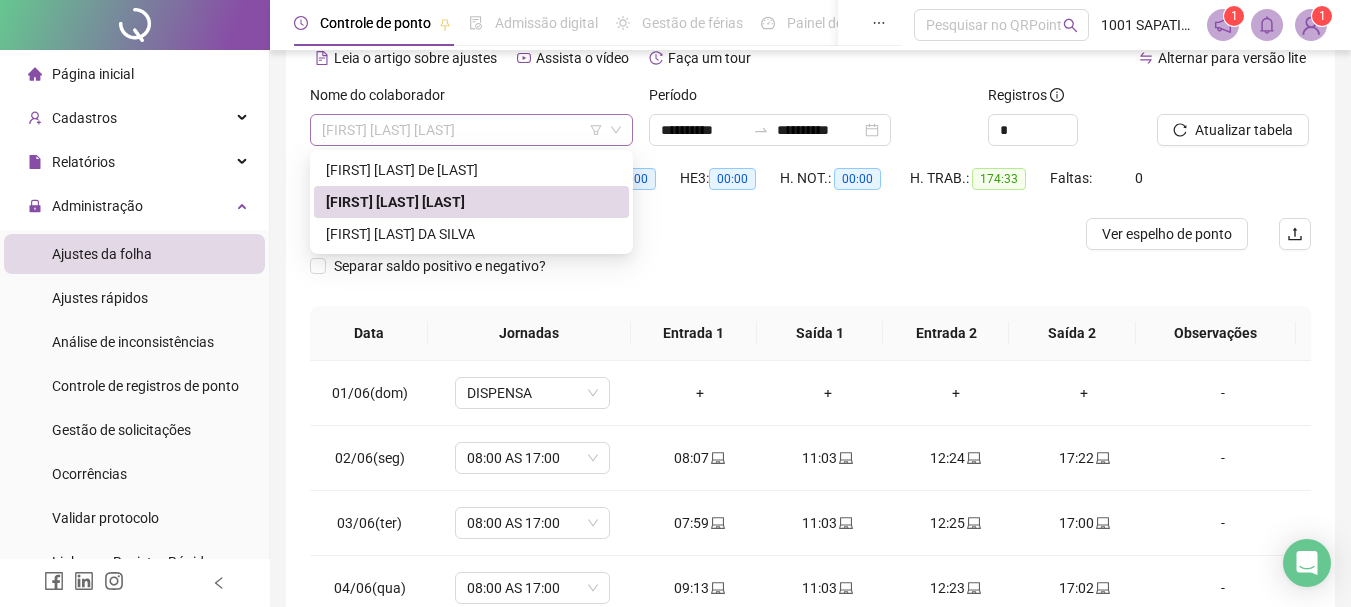 click on "[FIRST] [LAST] [LAST]" at bounding box center (471, 130) 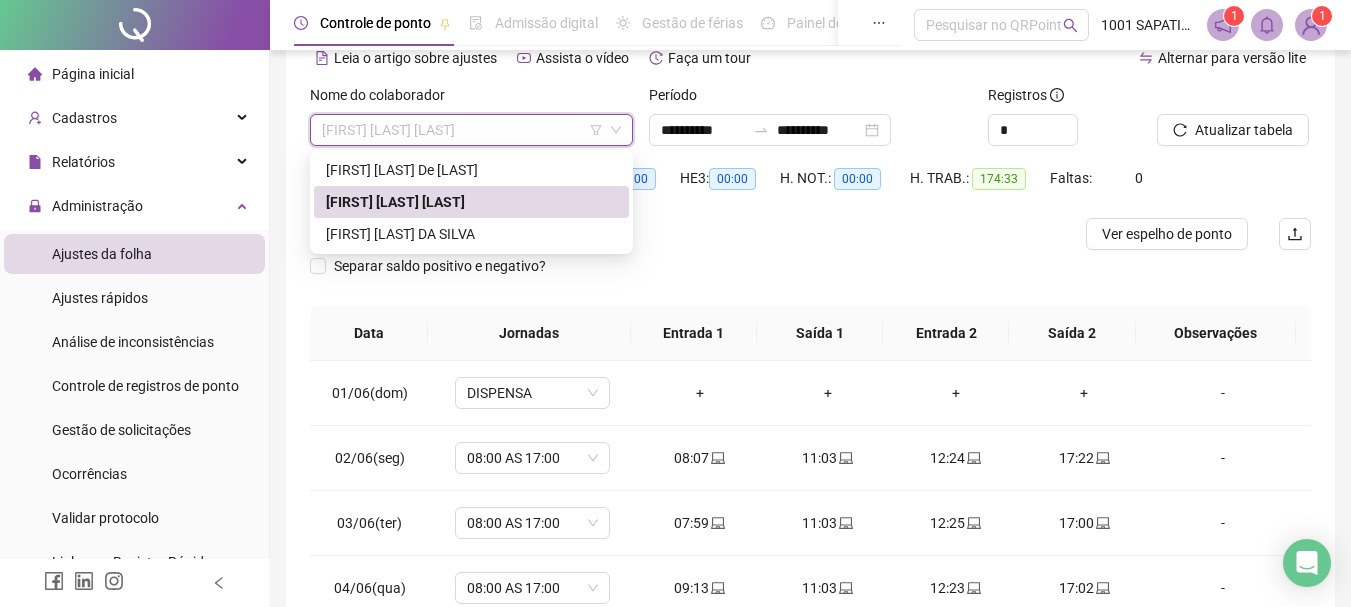click on "[FIRST] [LAST] [LAST]" at bounding box center [471, 130] 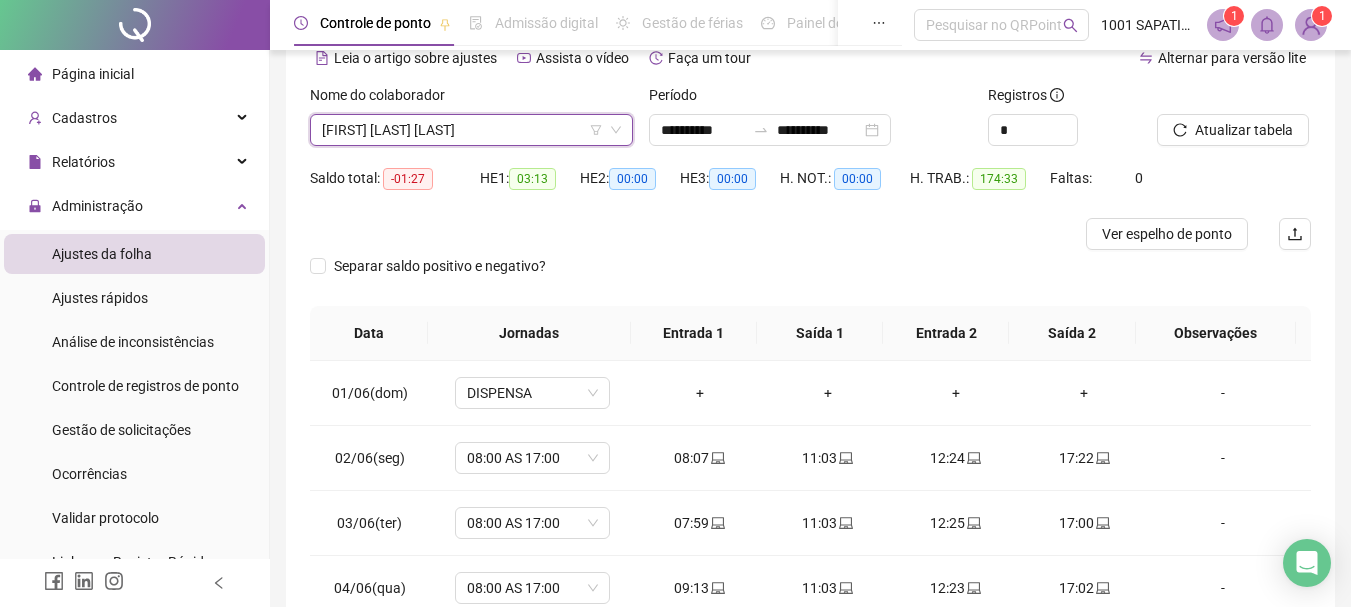 click on "[FIRST] [LAST] [LAST]" at bounding box center (471, 130) 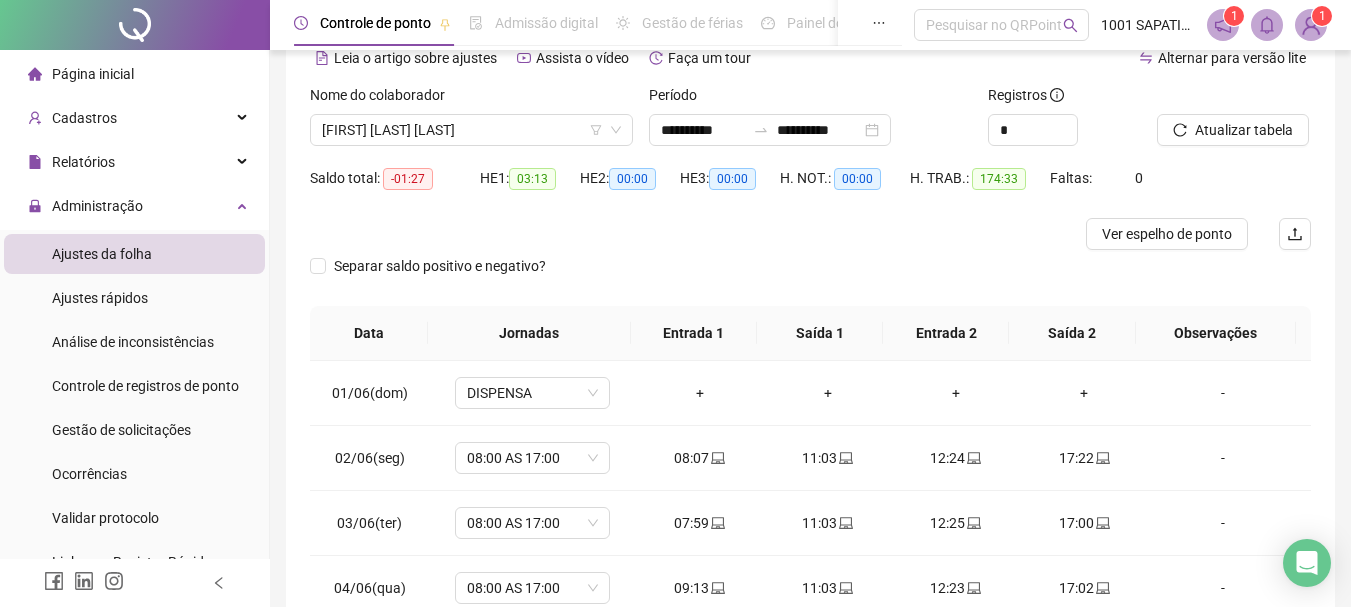 click on "Separar saldo positivo e negativo?" at bounding box center (445, 266) 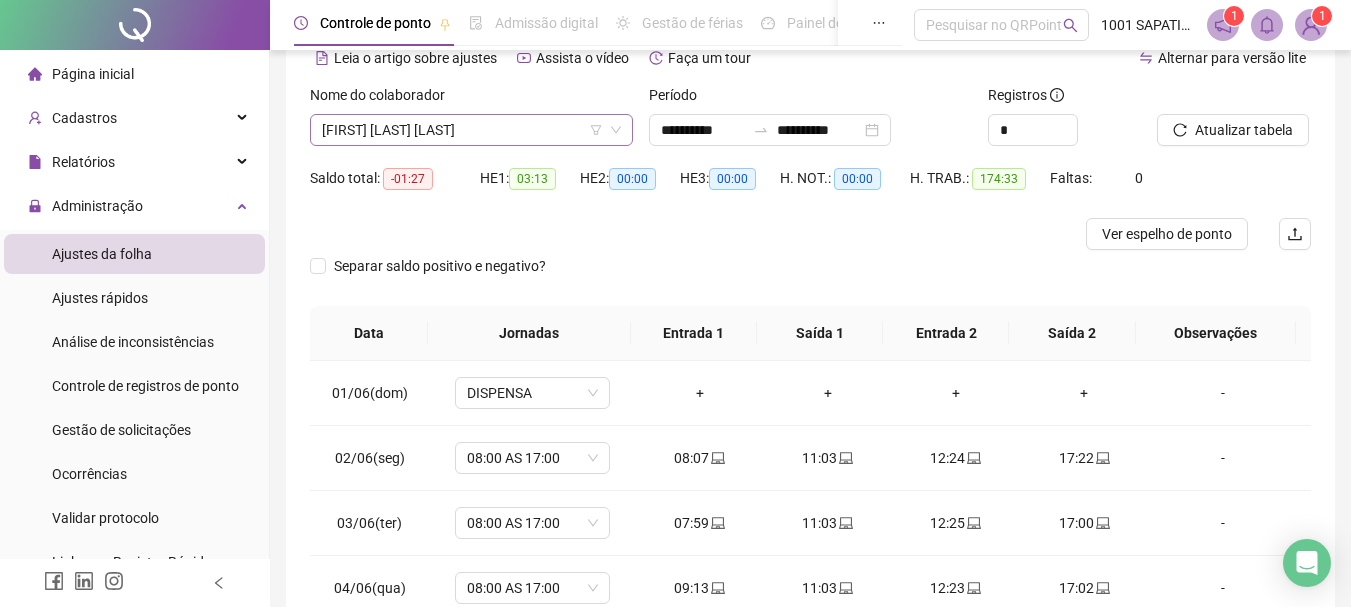 click on "[FIRST] [LAST] [LAST]" at bounding box center (471, 130) 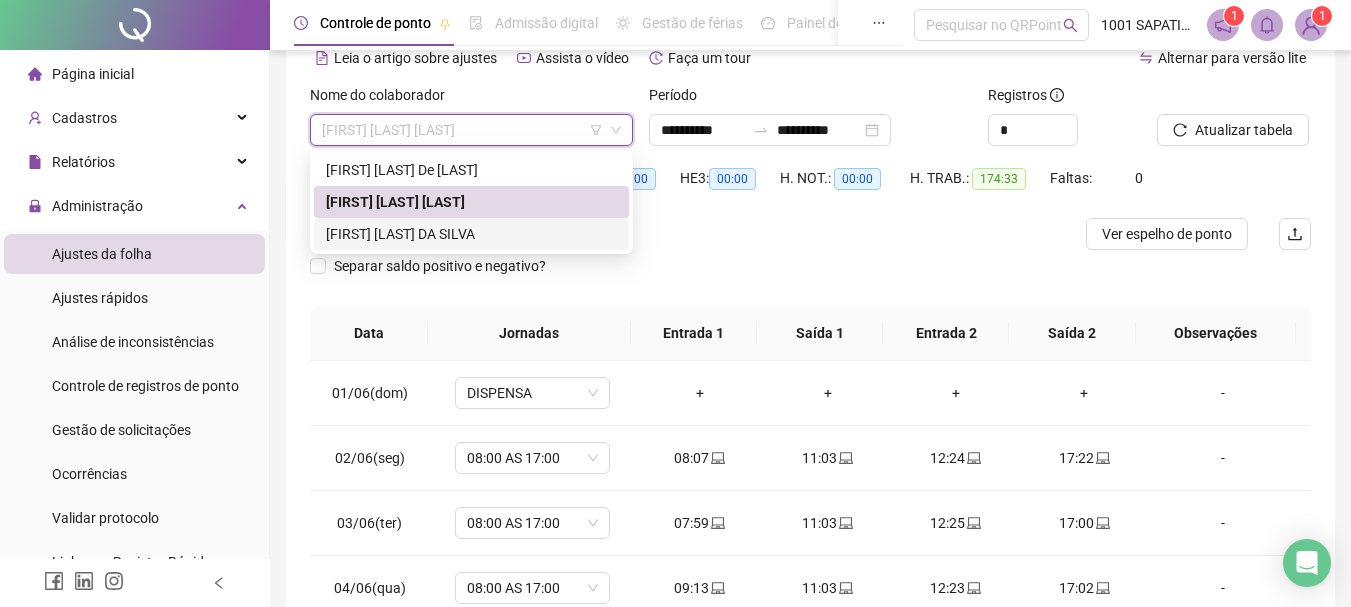 click on "[FIRST] [LAST] DA SILVA" at bounding box center [471, 234] 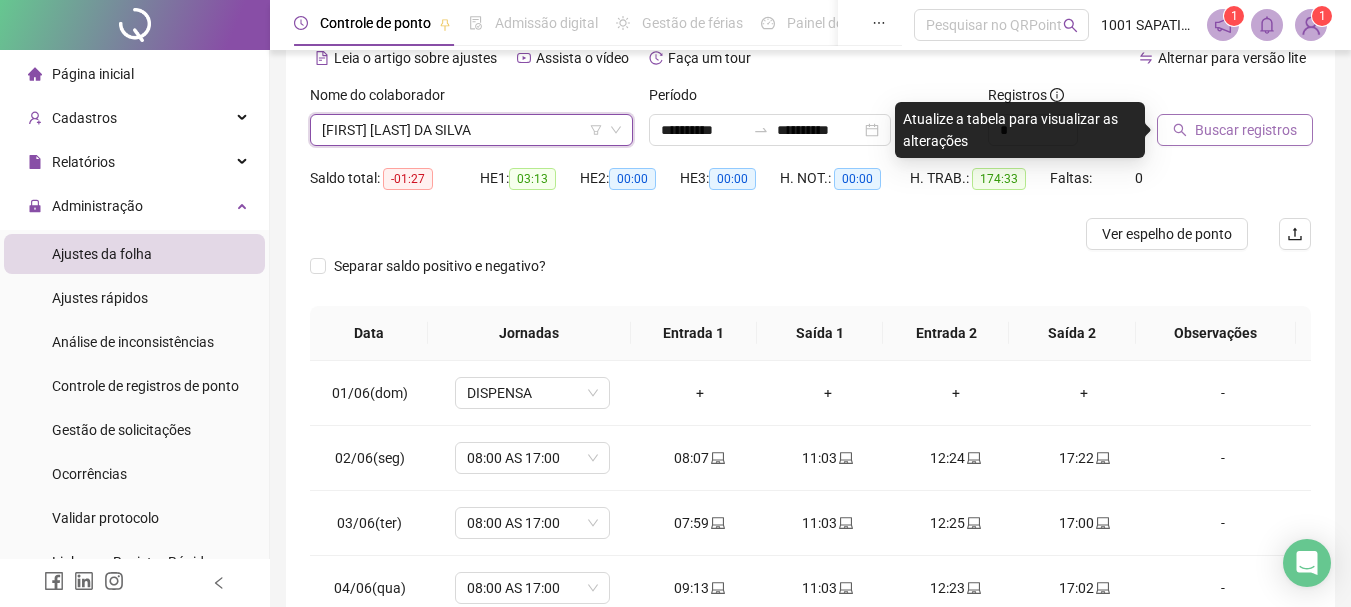 click on "Buscar registros" at bounding box center [1246, 130] 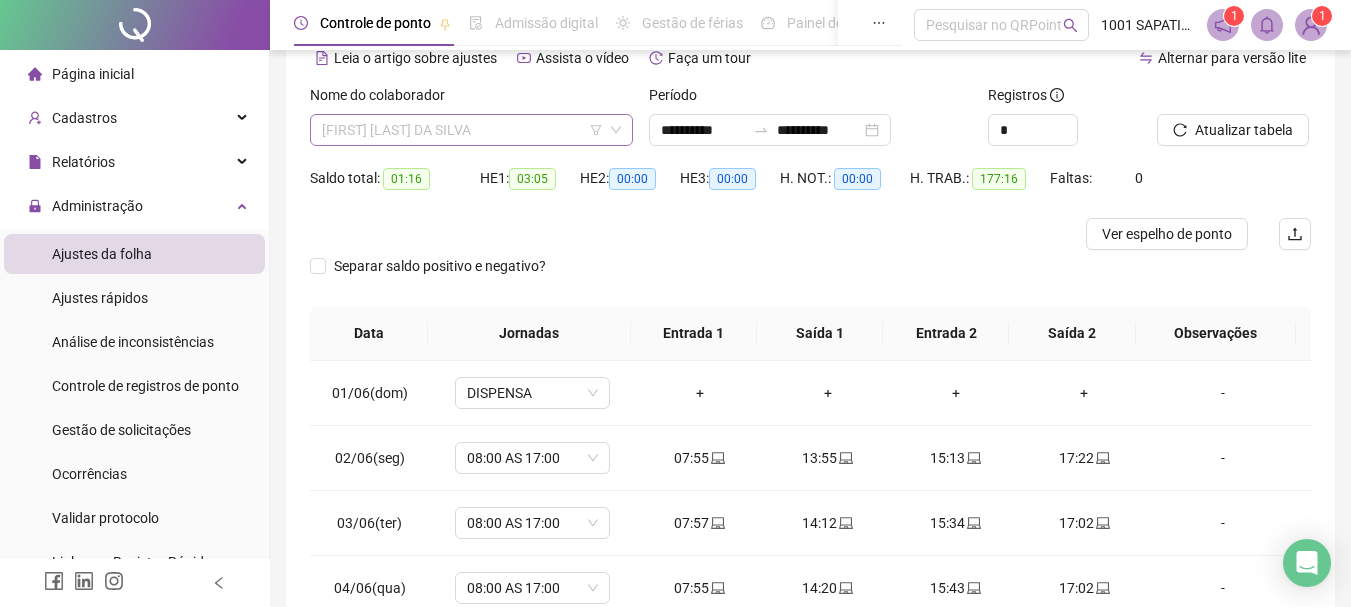 click on "[FIRST] [LAST] DA SILVA" at bounding box center [471, 130] 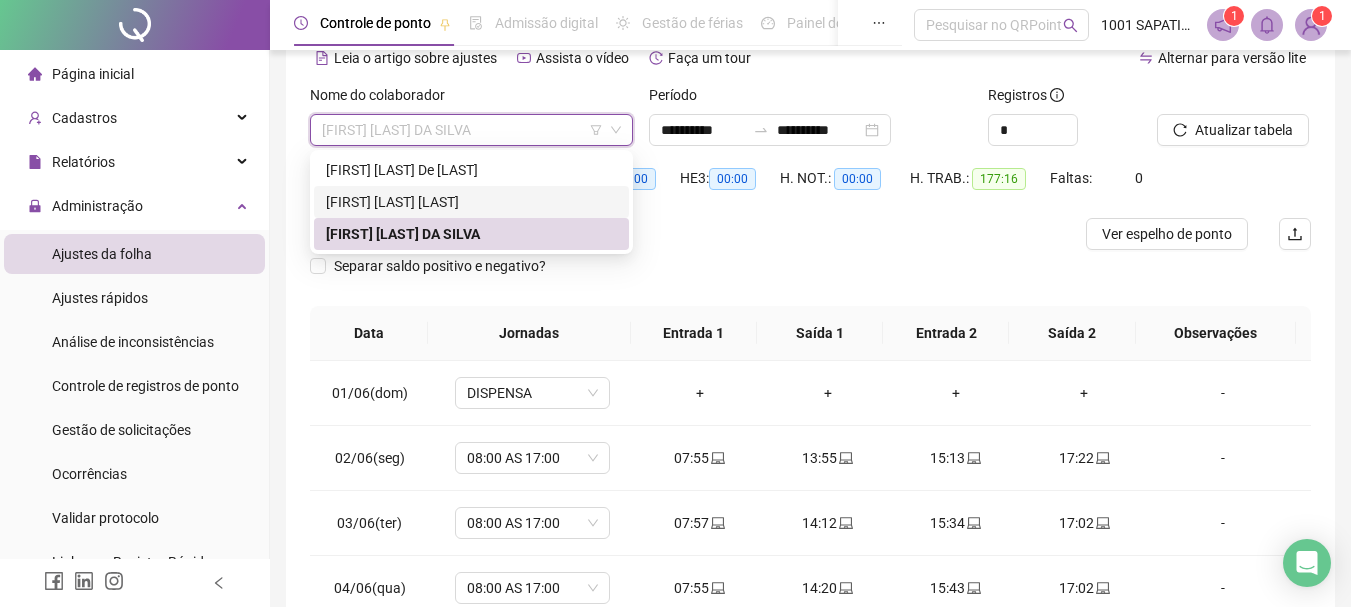 click on "[FIRST] [LAST] [LAST]" at bounding box center [471, 202] 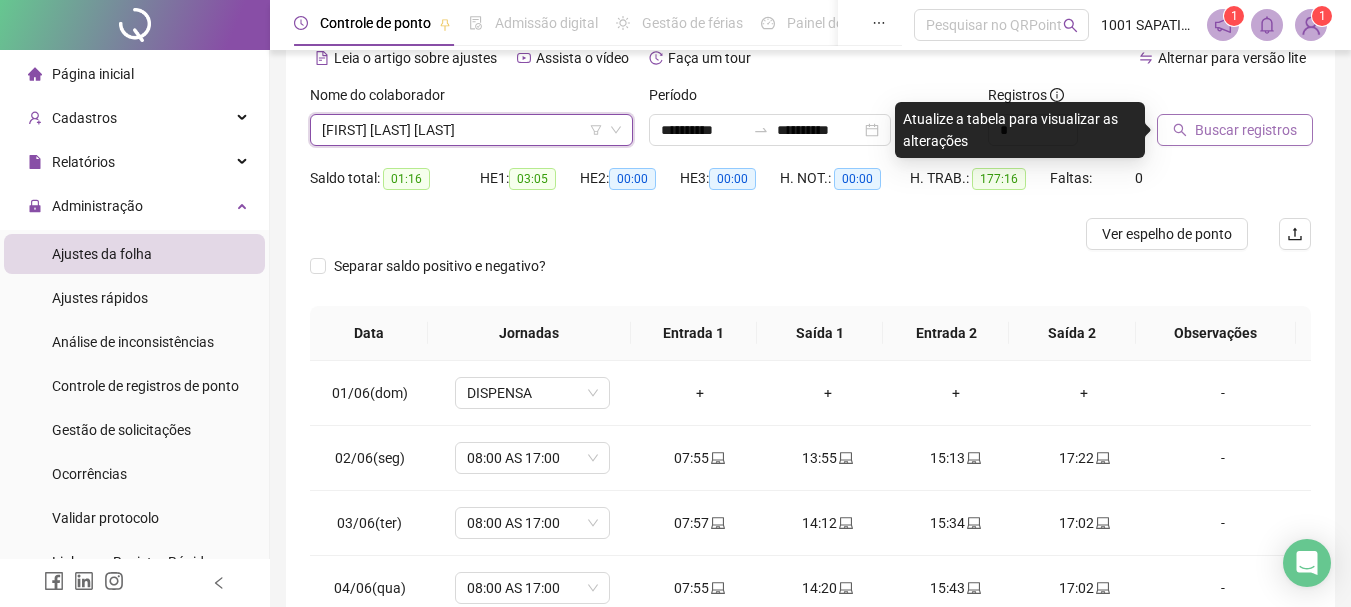click on "Buscar registros" at bounding box center [1246, 130] 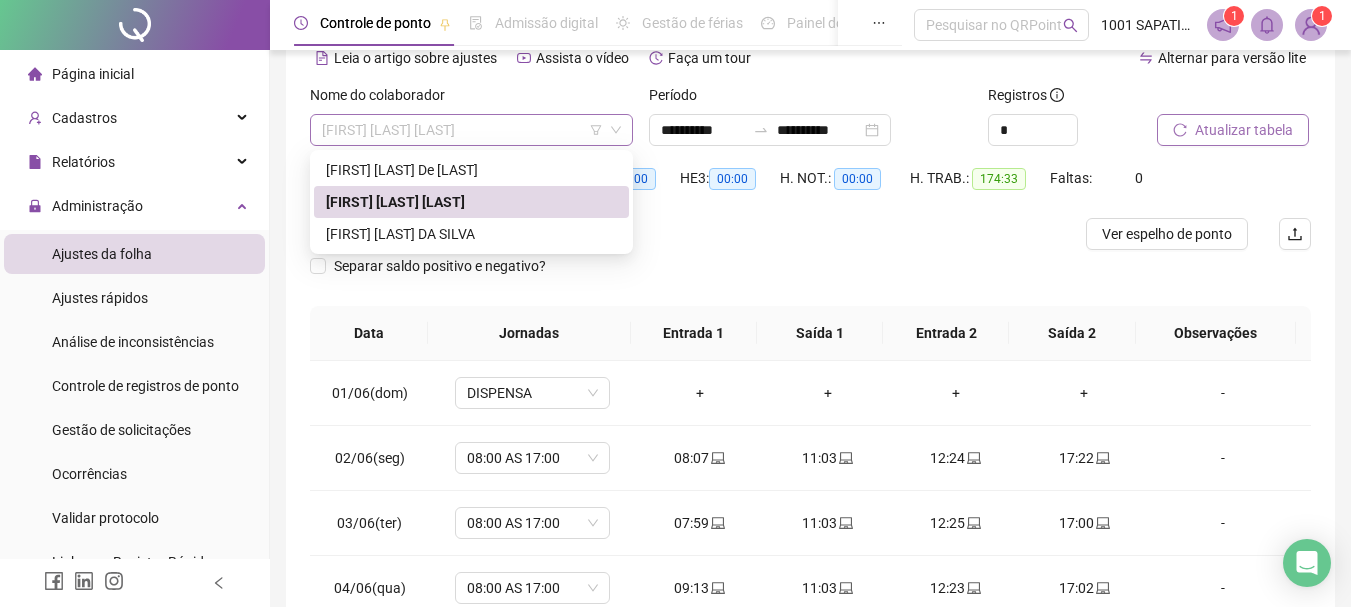 click on "[FIRST] [LAST] [LAST]" at bounding box center [471, 130] 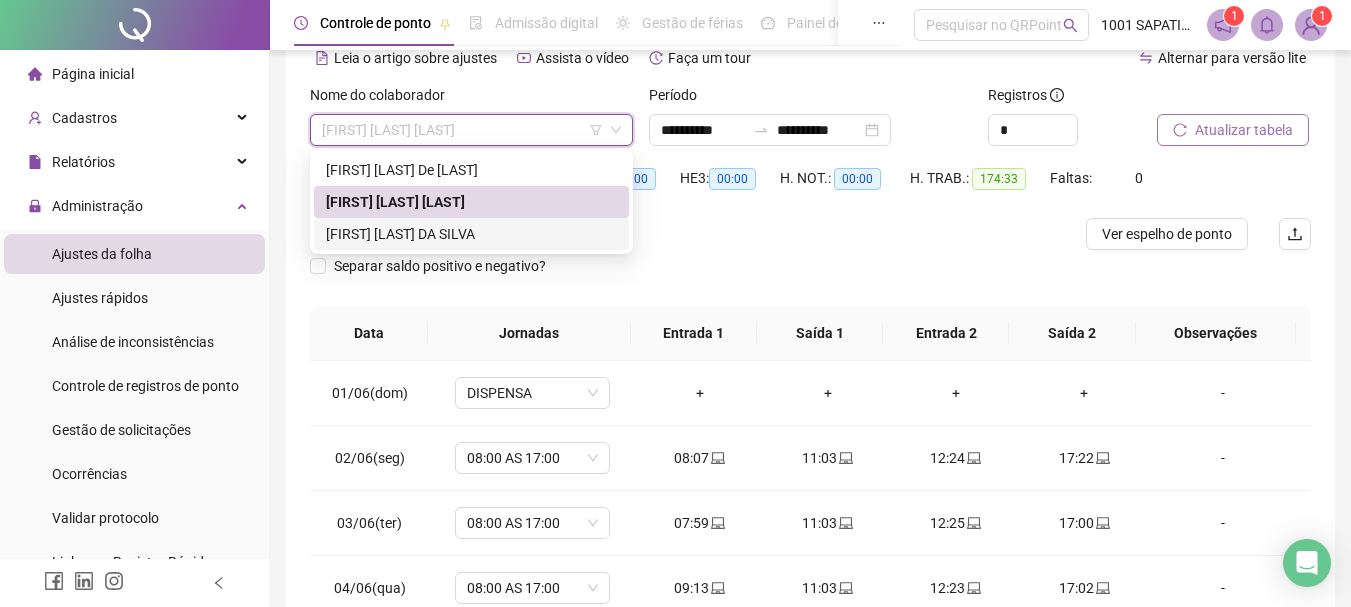 drag, startPoint x: 563, startPoint y: 275, endPoint x: 542, endPoint y: 127, distance: 149.48244 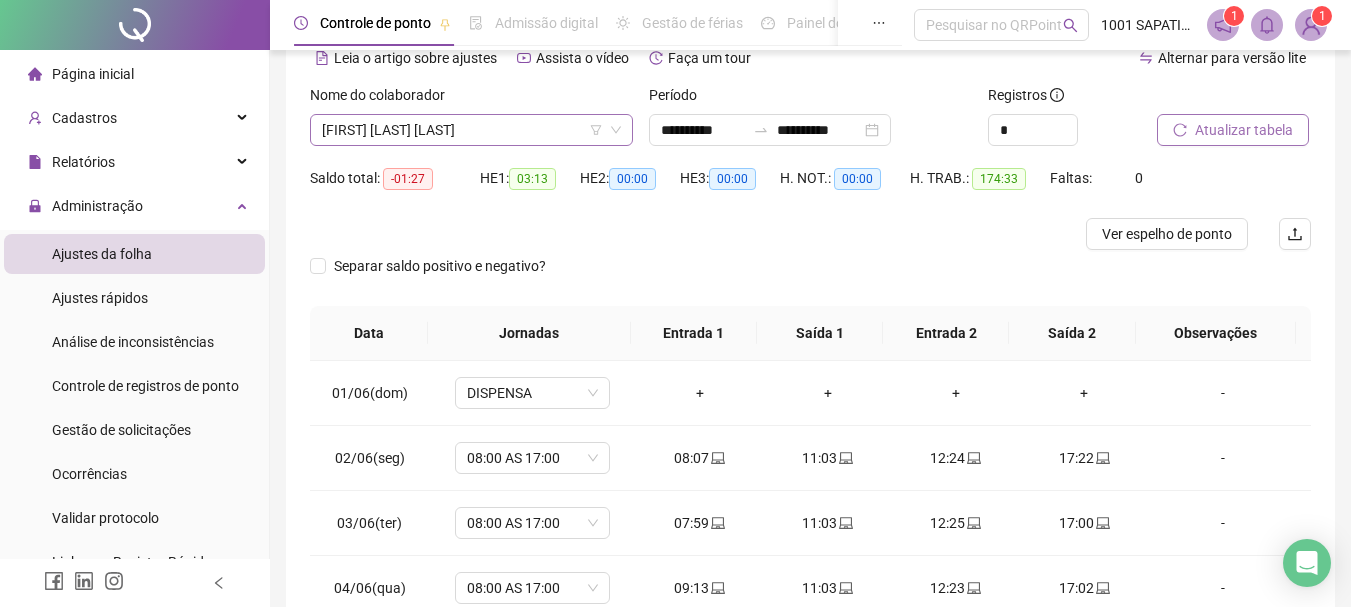 click on "[FIRST] [LAST] [LAST]" at bounding box center (471, 130) 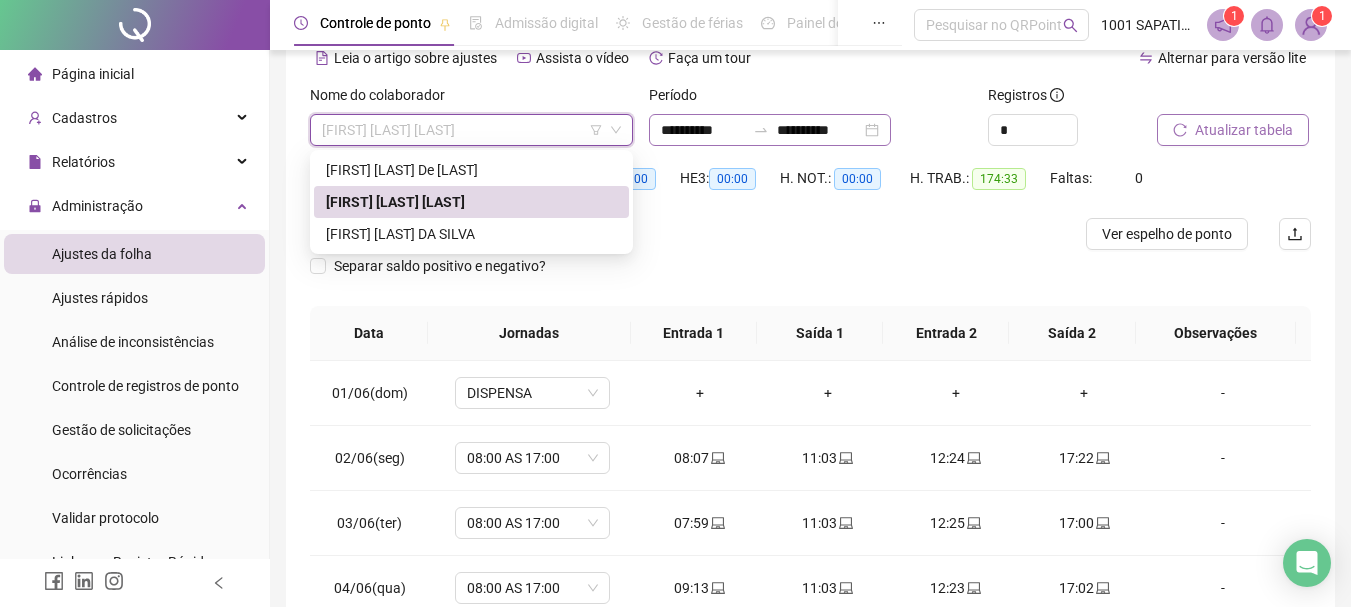 click on "**********" at bounding box center (770, 130) 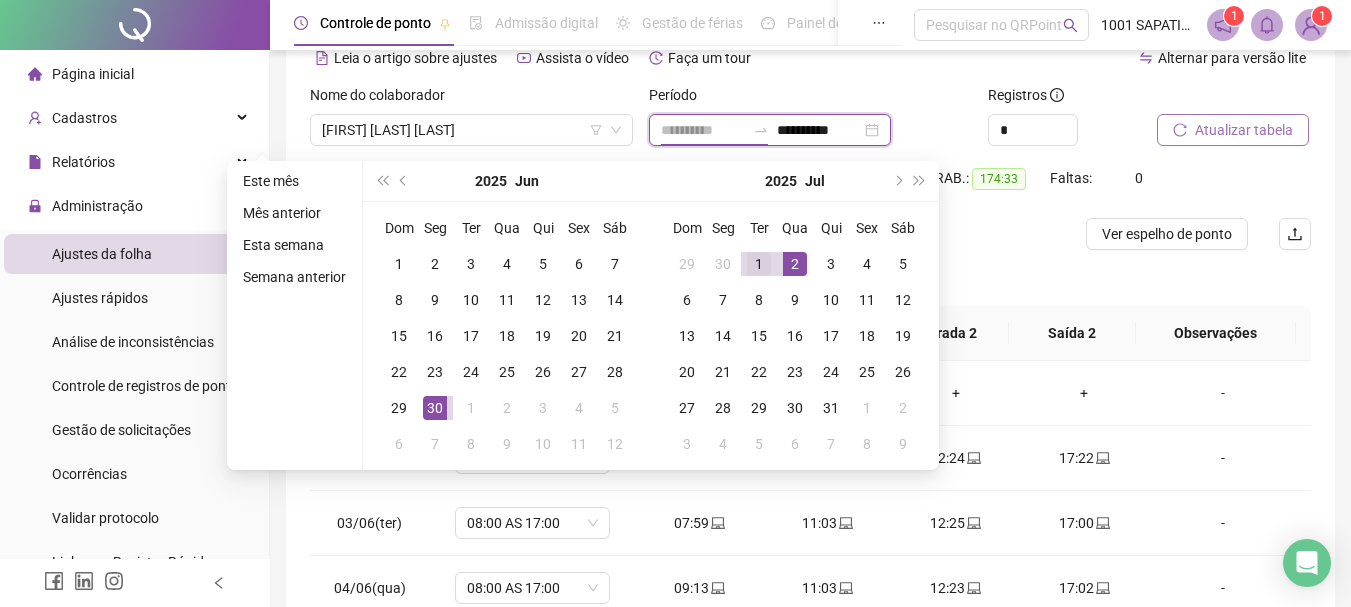 type on "**********" 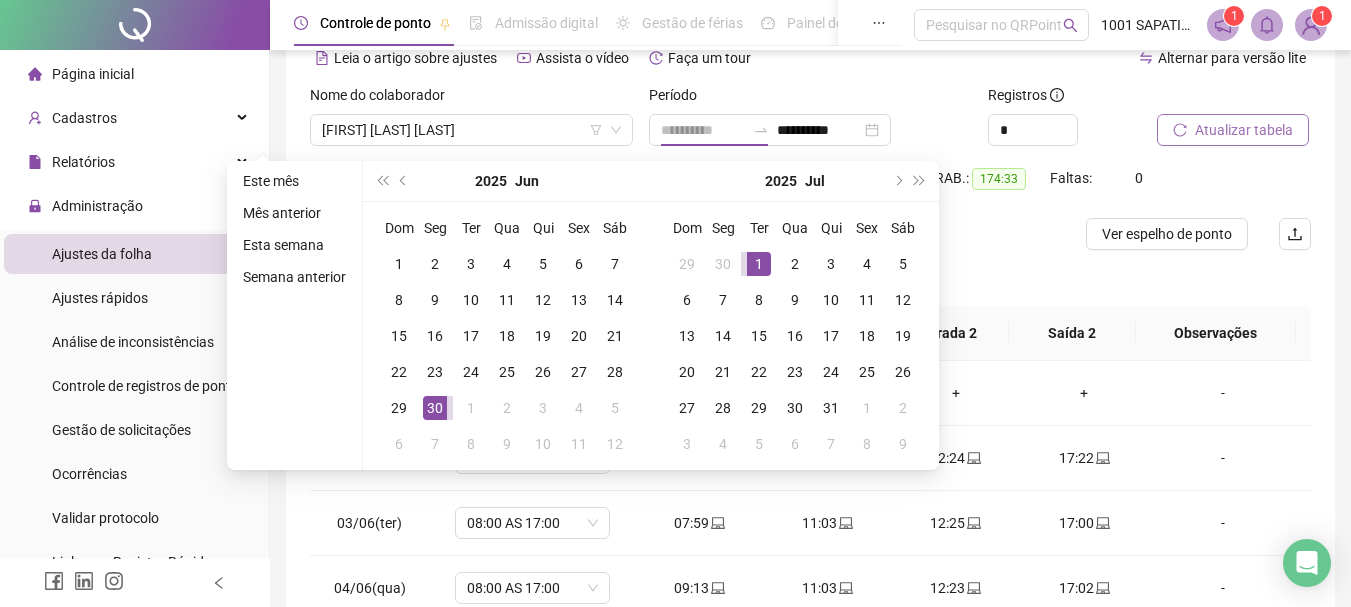 click on "1" at bounding box center [759, 264] 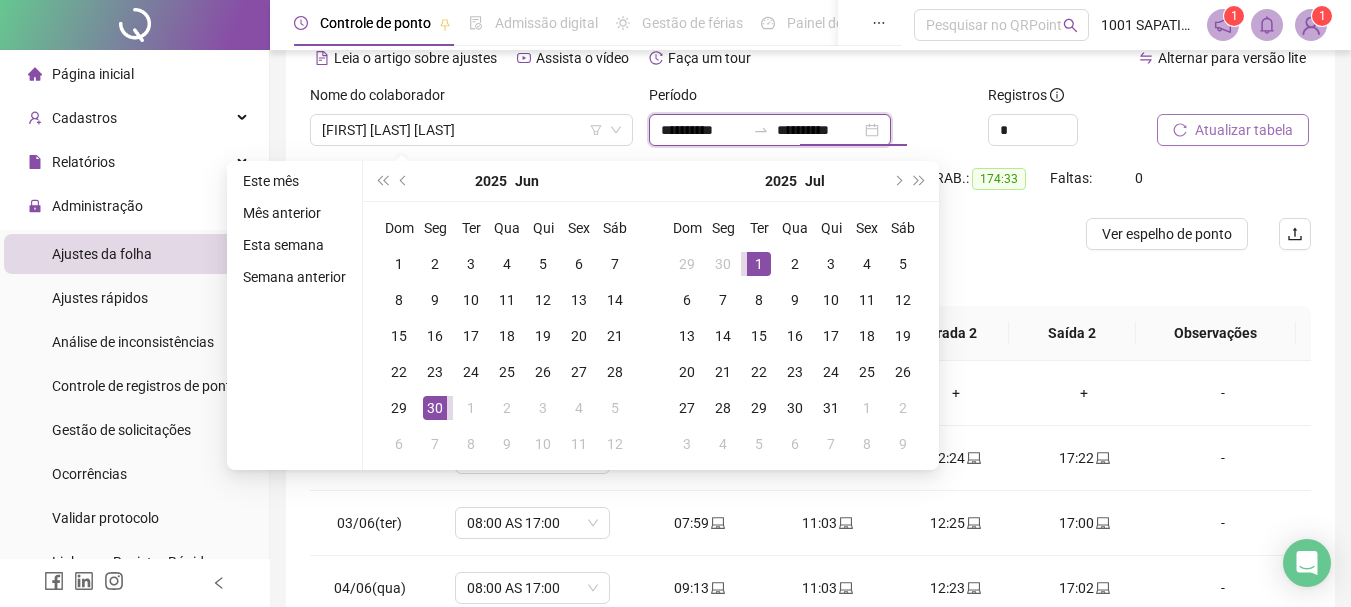 click on "**********" at bounding box center (770, 130) 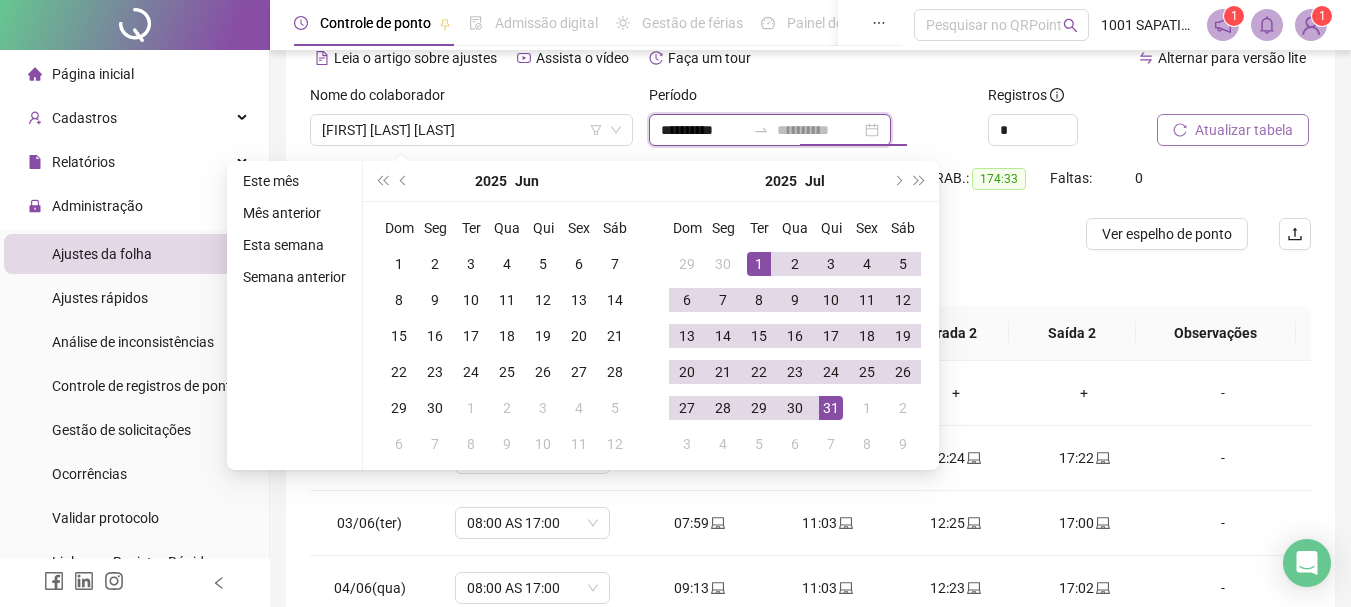 type on "**********" 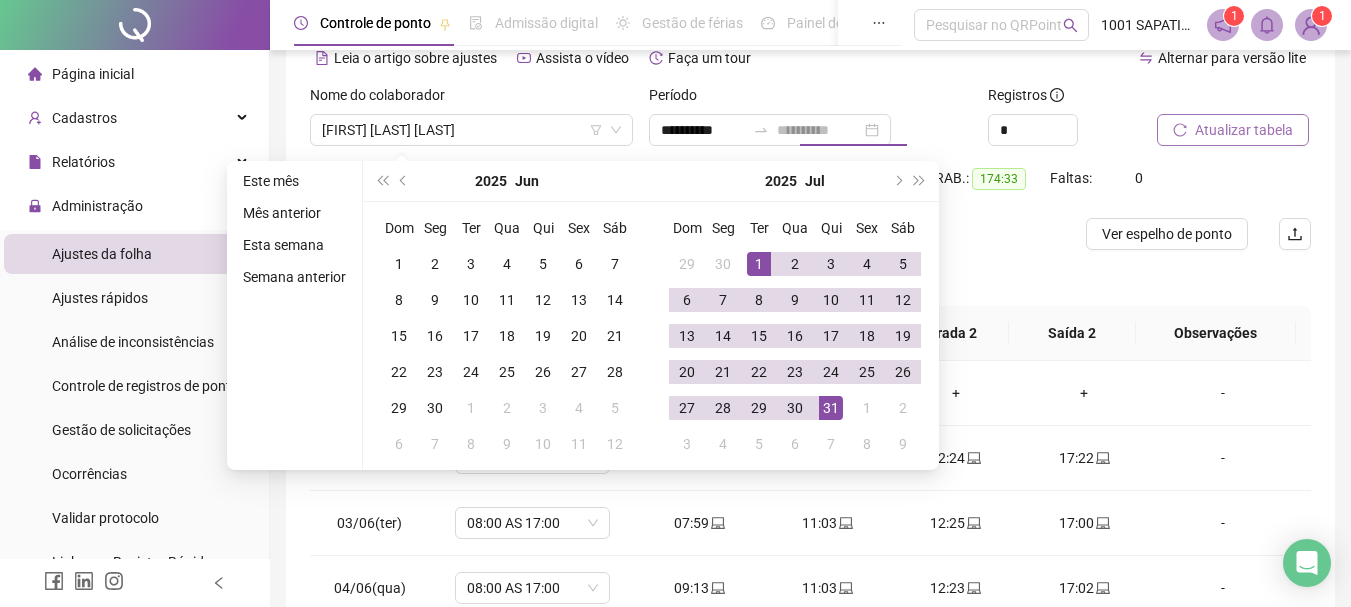 click on "31" at bounding box center (831, 408) 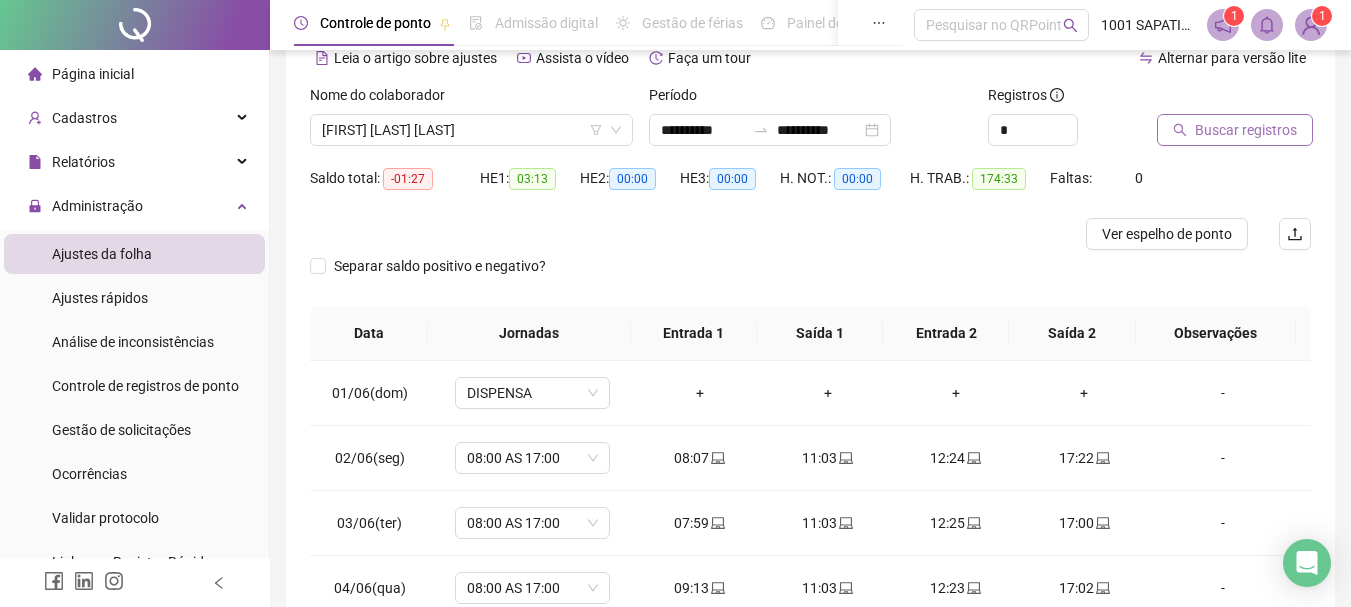 click on "Buscar registros" at bounding box center [1246, 130] 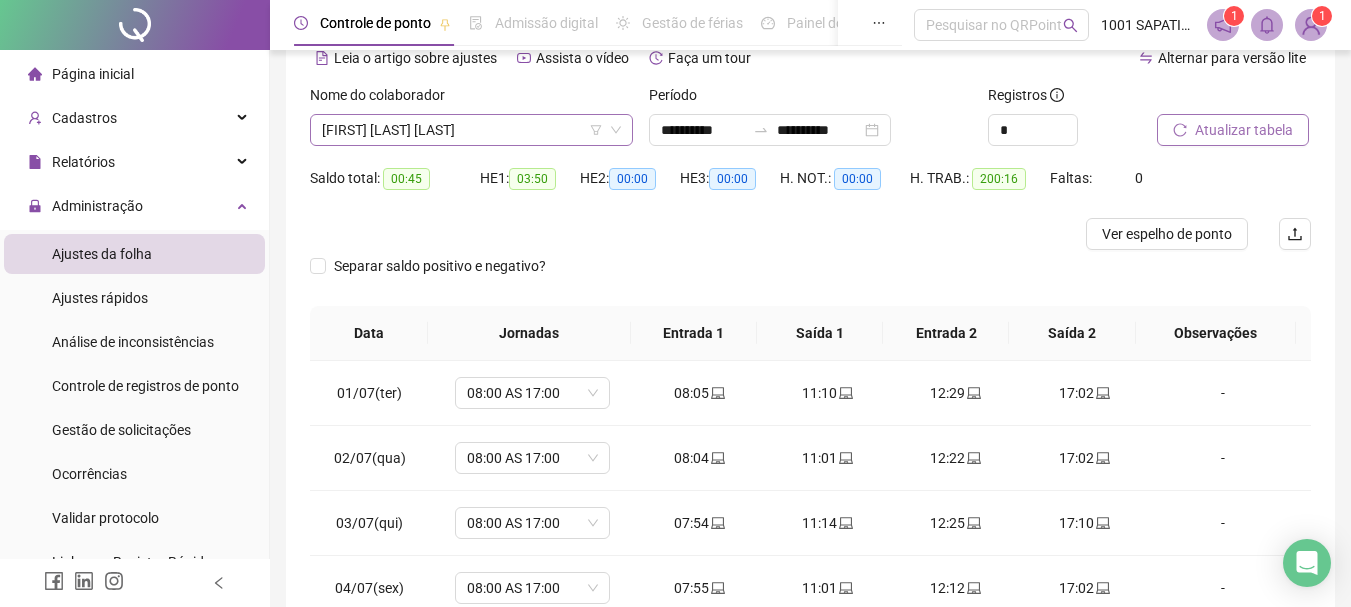 click on "[FIRST] [LAST] [LAST]" at bounding box center [471, 130] 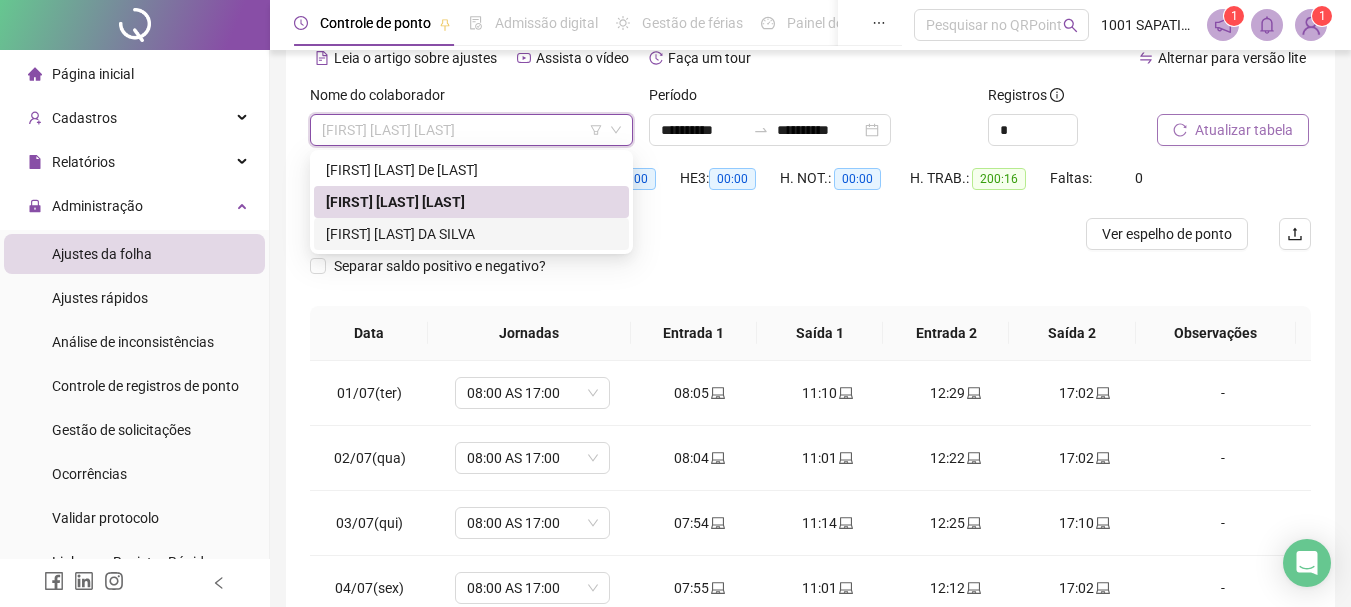 click on "Separar saldo positivo e negativo?" at bounding box center [810, 278] 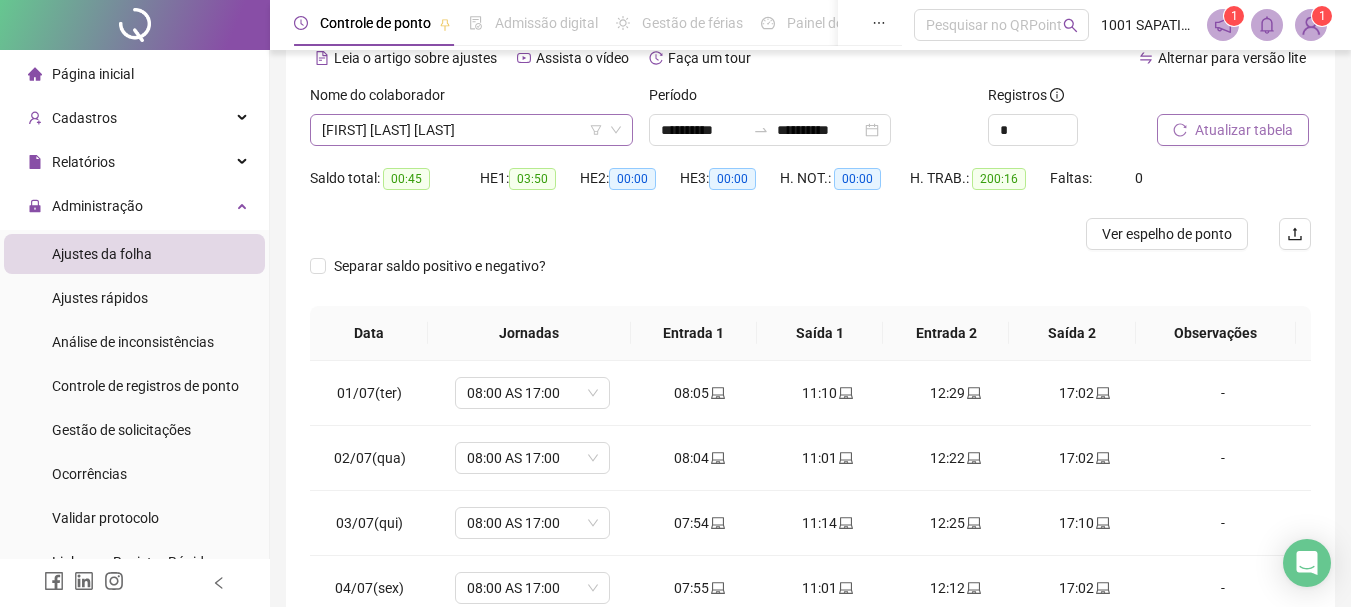 click on "[FIRST] [LAST] [LAST]" at bounding box center [471, 130] 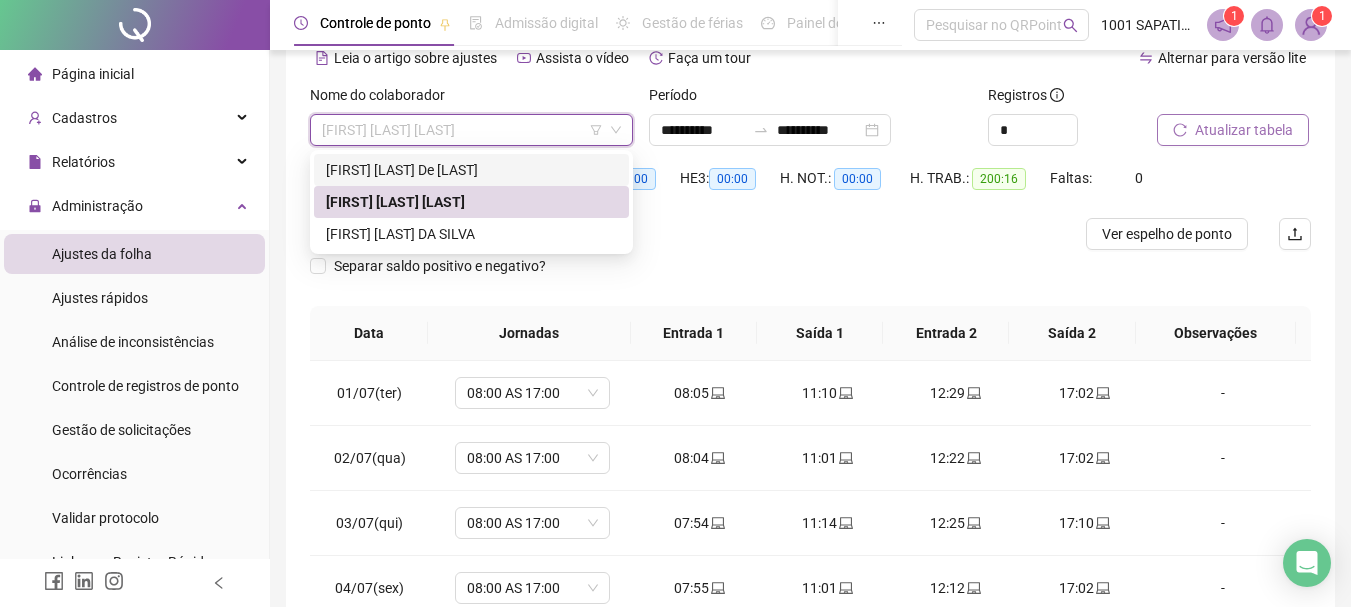 drag, startPoint x: 491, startPoint y: 170, endPoint x: 524, endPoint y: 158, distance: 35.1141 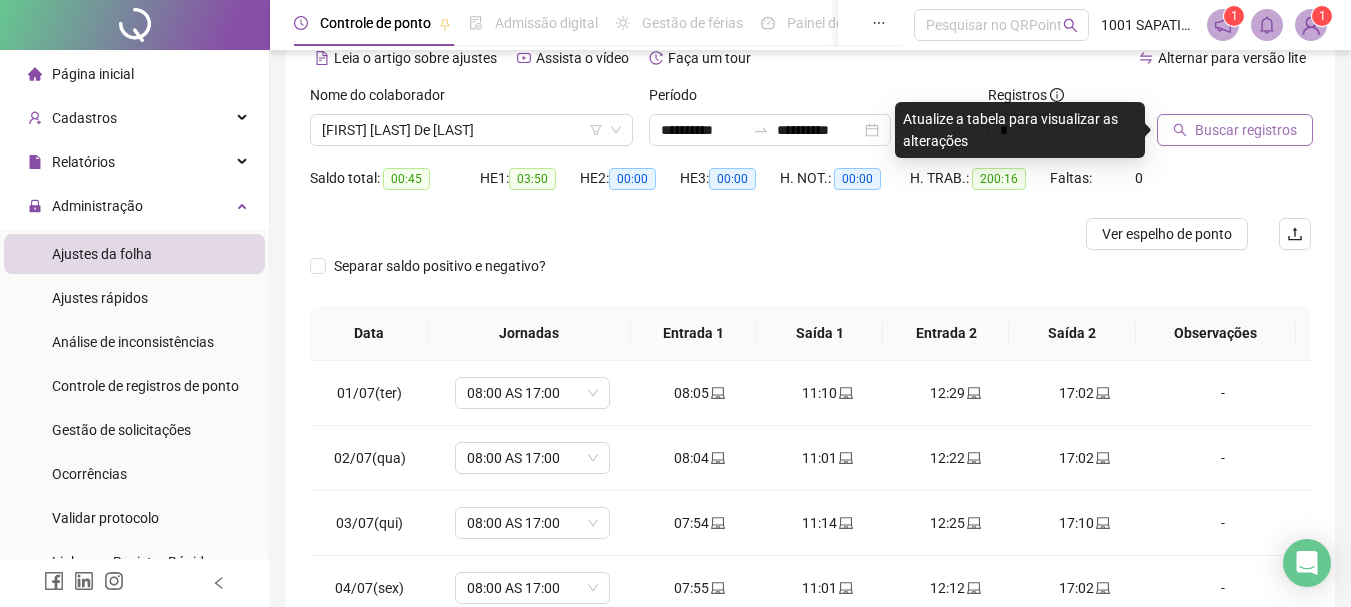 click on "Buscar registros" at bounding box center [1246, 130] 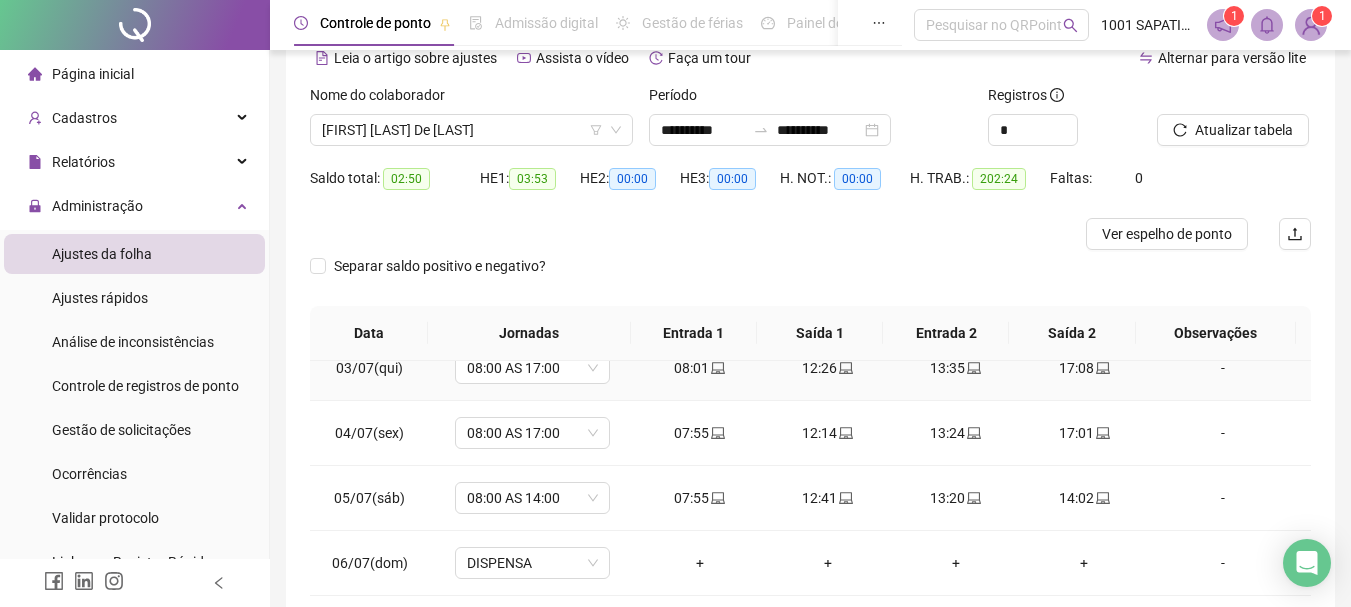 scroll, scrollTop: 200, scrollLeft: 0, axis: vertical 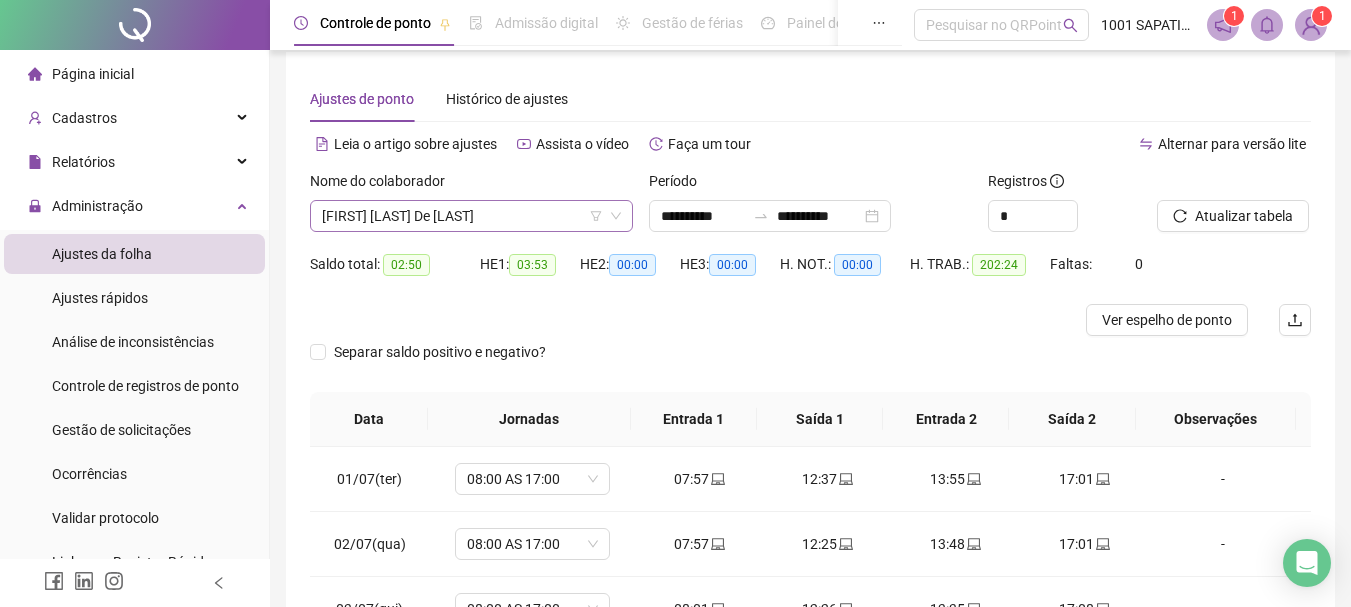 click on "[FIRST] [LAST] De [LAST]" at bounding box center (471, 216) 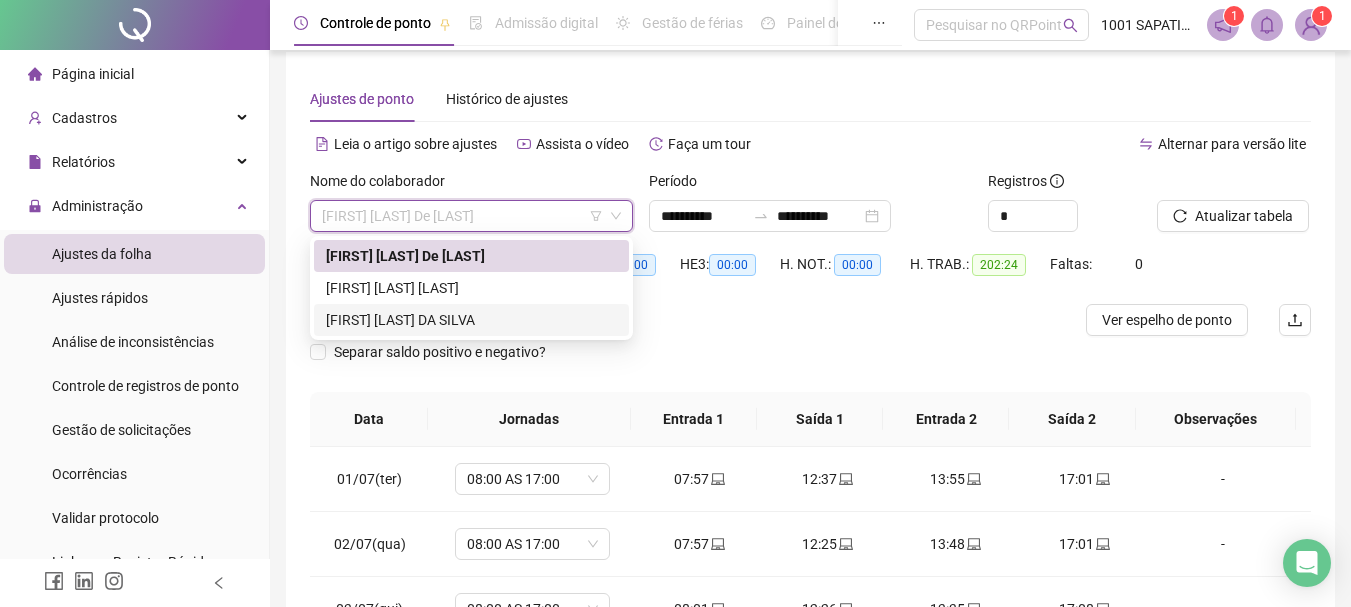 click on "[FIRST] [LAST] DA SILVA" at bounding box center (471, 320) 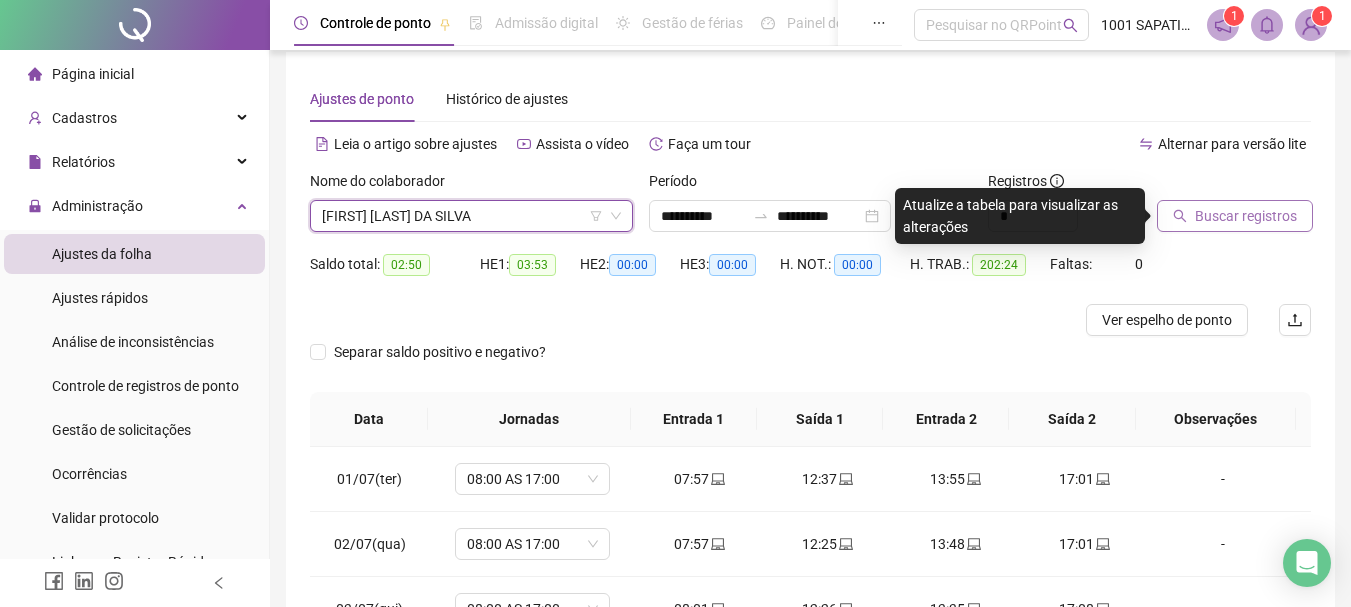 click on "Buscar registros" at bounding box center (1246, 216) 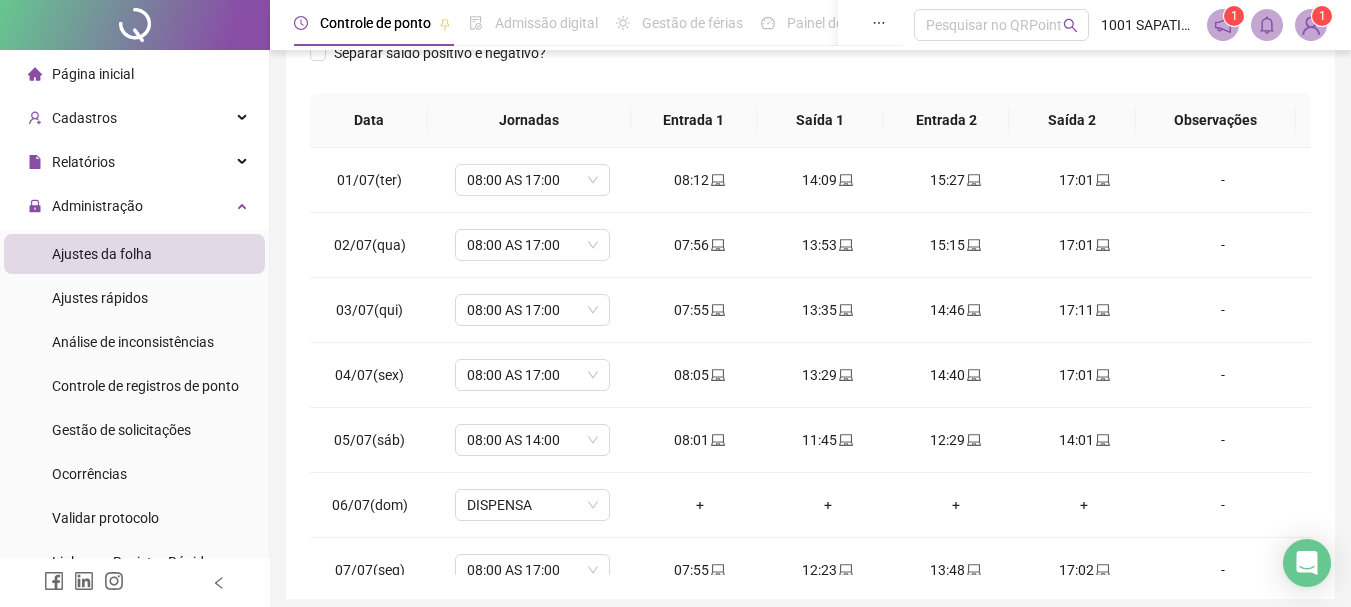 scroll, scrollTop: 314, scrollLeft: 0, axis: vertical 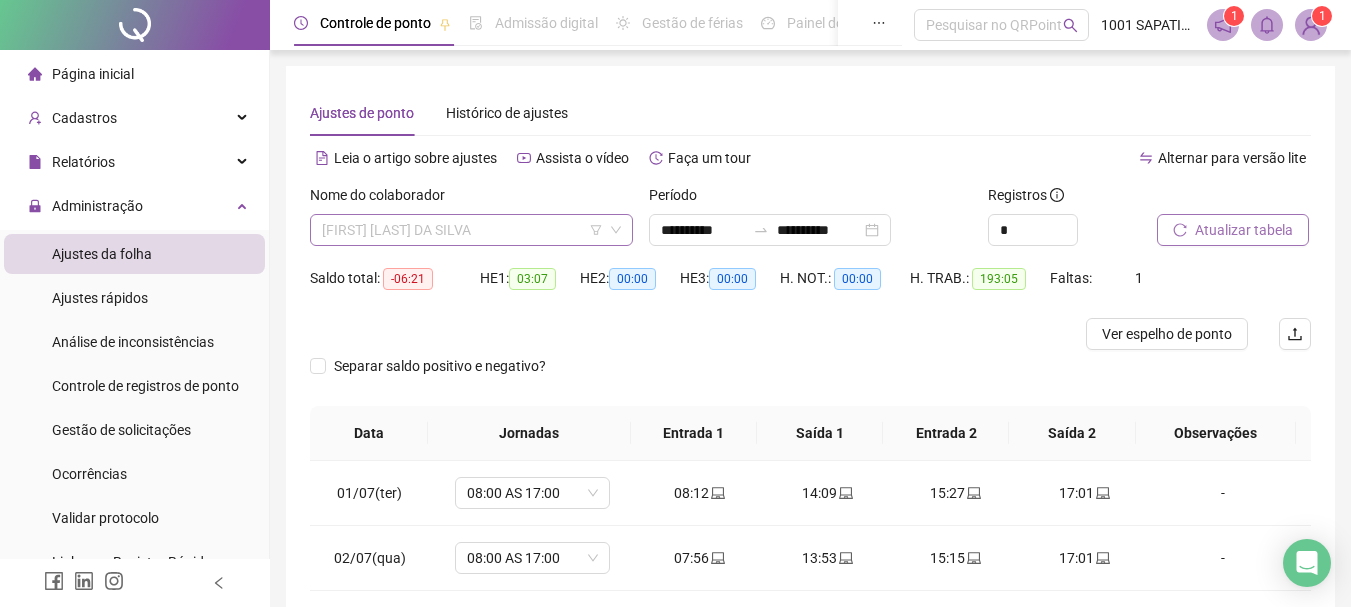click on "[FIRST] [LAST] DA SILVA" at bounding box center [471, 230] 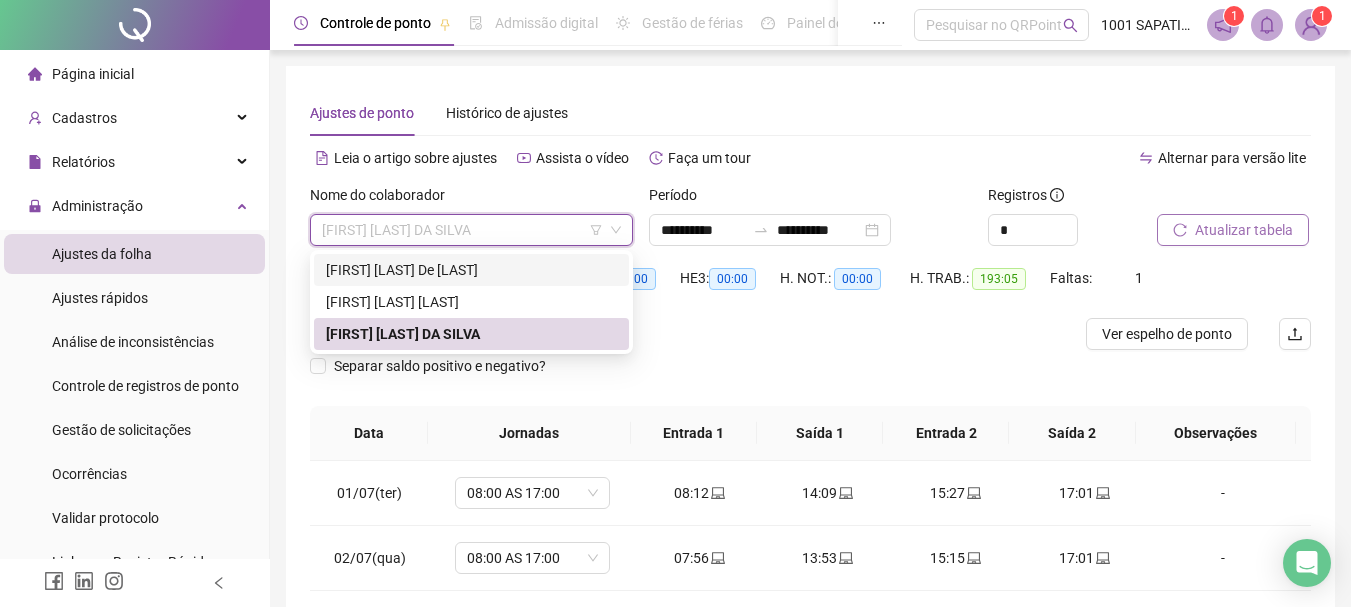 click on "[FIRST] [LAST] De [LAST]" at bounding box center [471, 270] 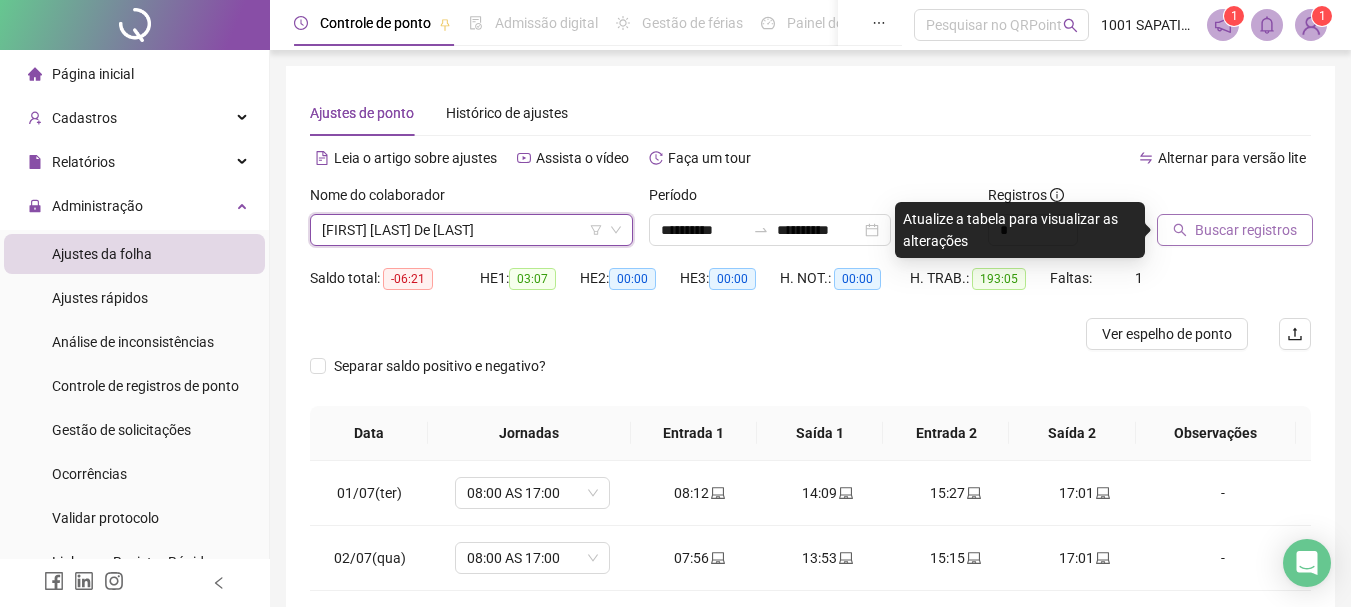 click on "Buscar registros" at bounding box center (1246, 230) 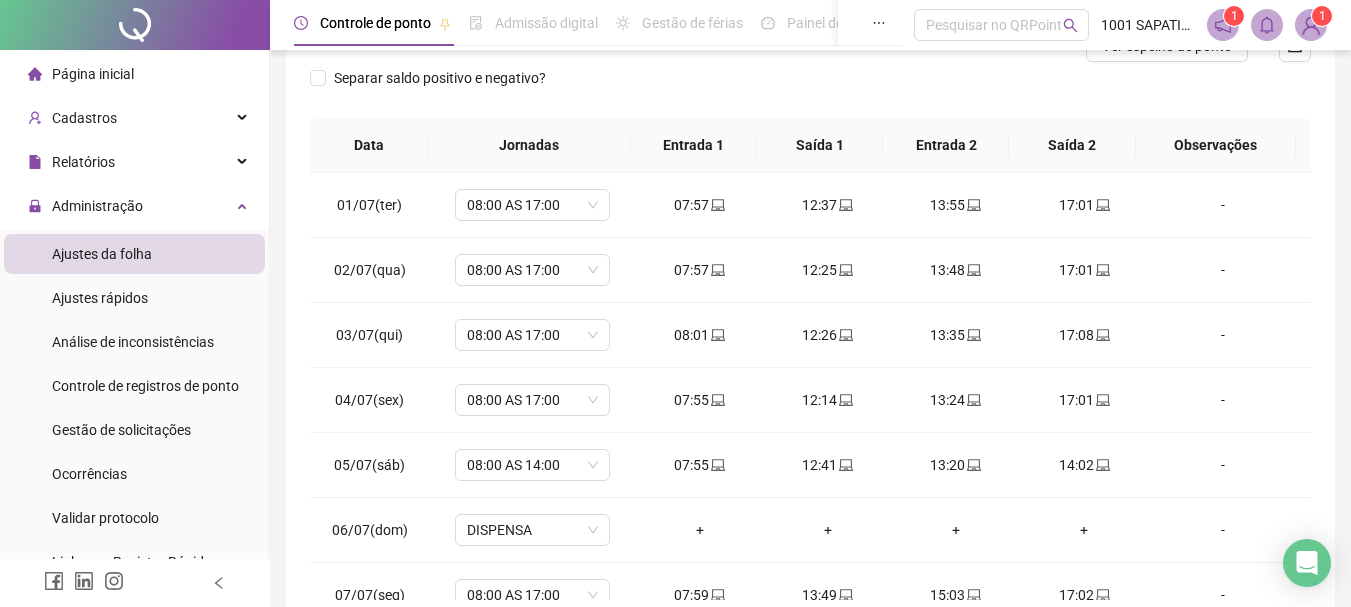 scroll, scrollTop: 300, scrollLeft: 0, axis: vertical 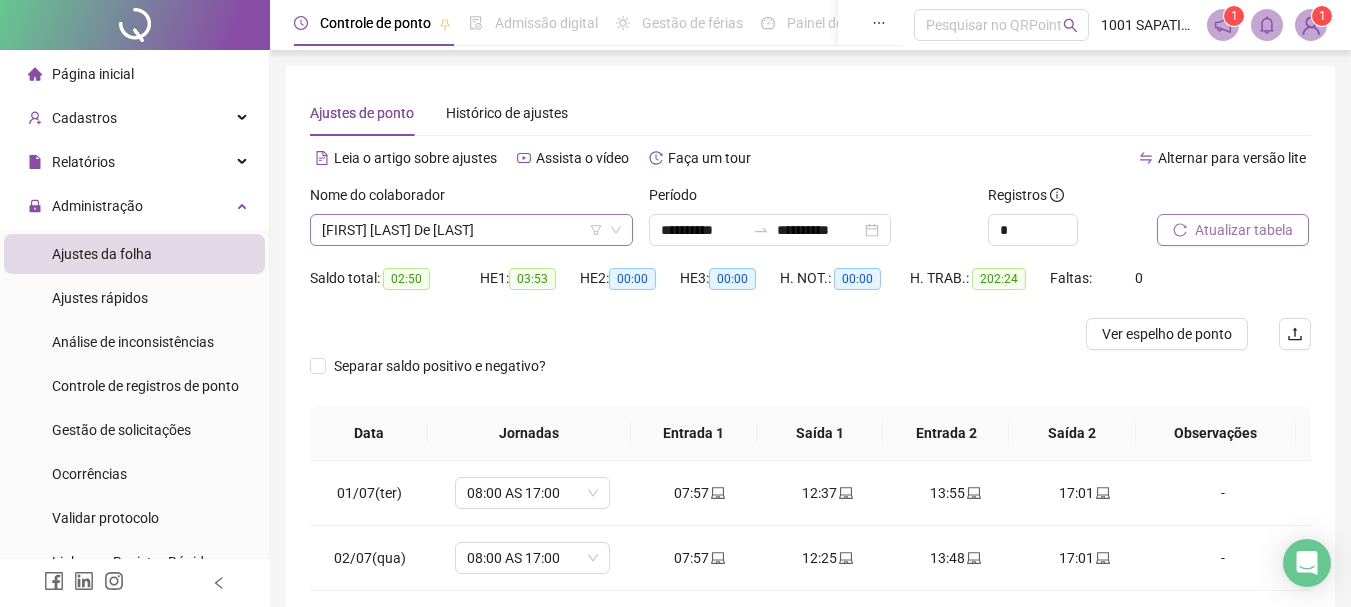 click on "[FIRST] [LAST] De [LAST]" at bounding box center [471, 230] 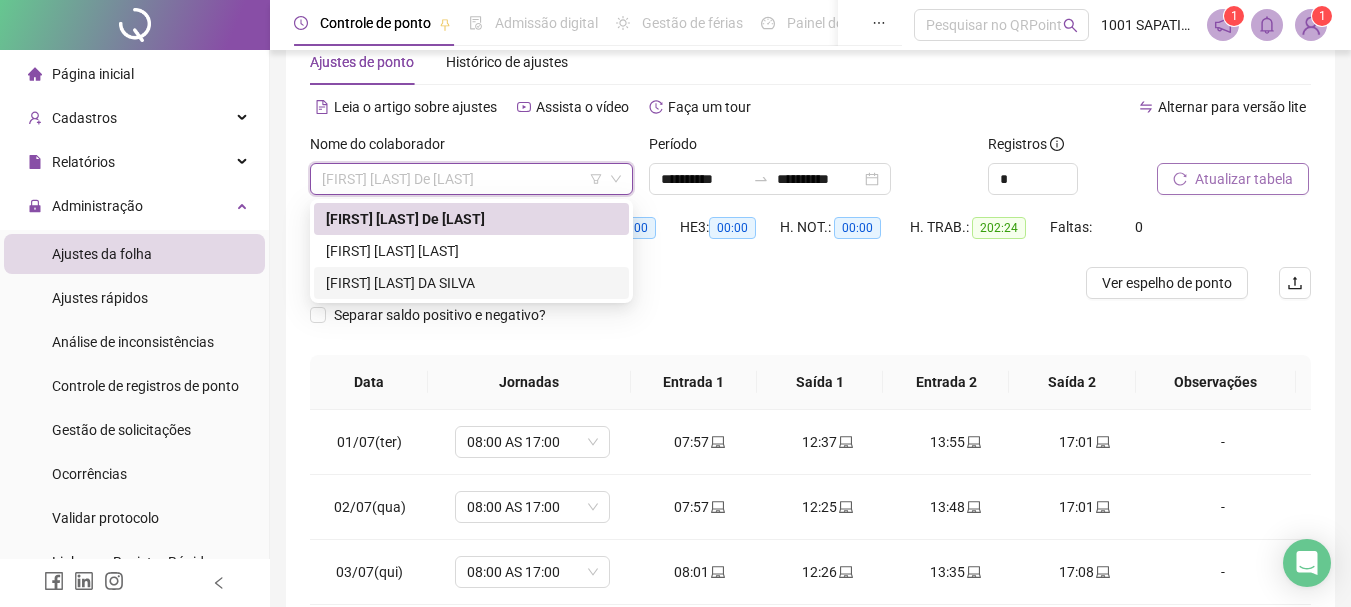 scroll, scrollTop: 100, scrollLeft: 0, axis: vertical 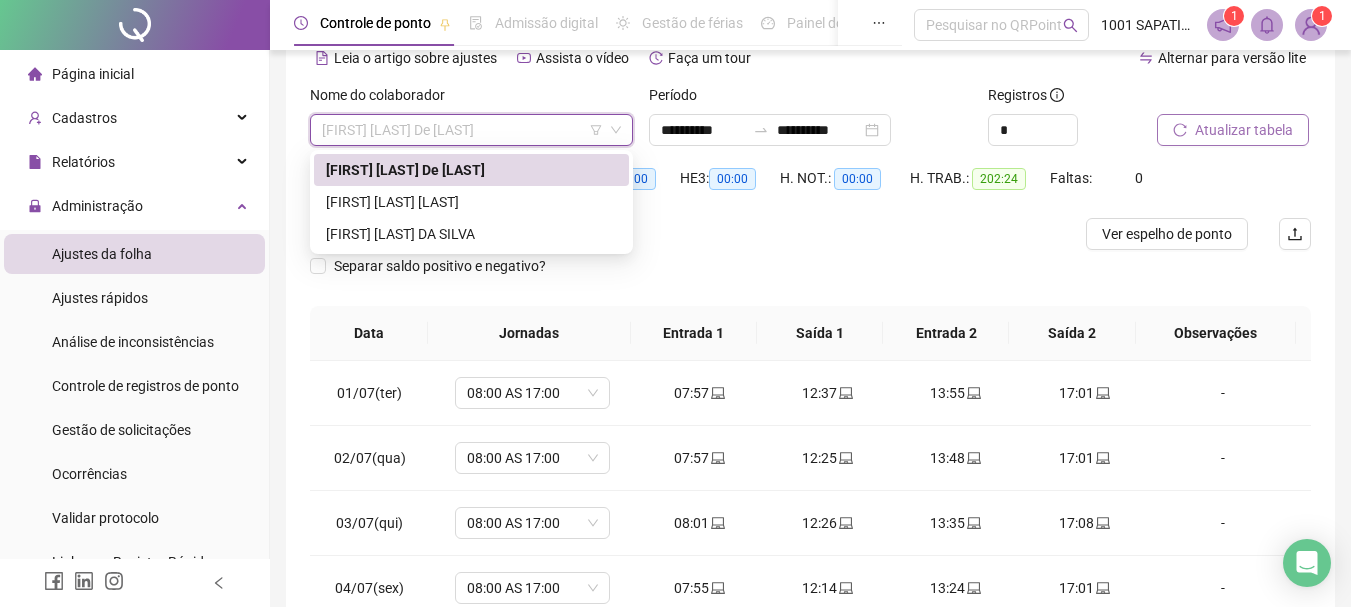 click on "[FIRST] [LAST] De [LAST]" at bounding box center (471, 170) 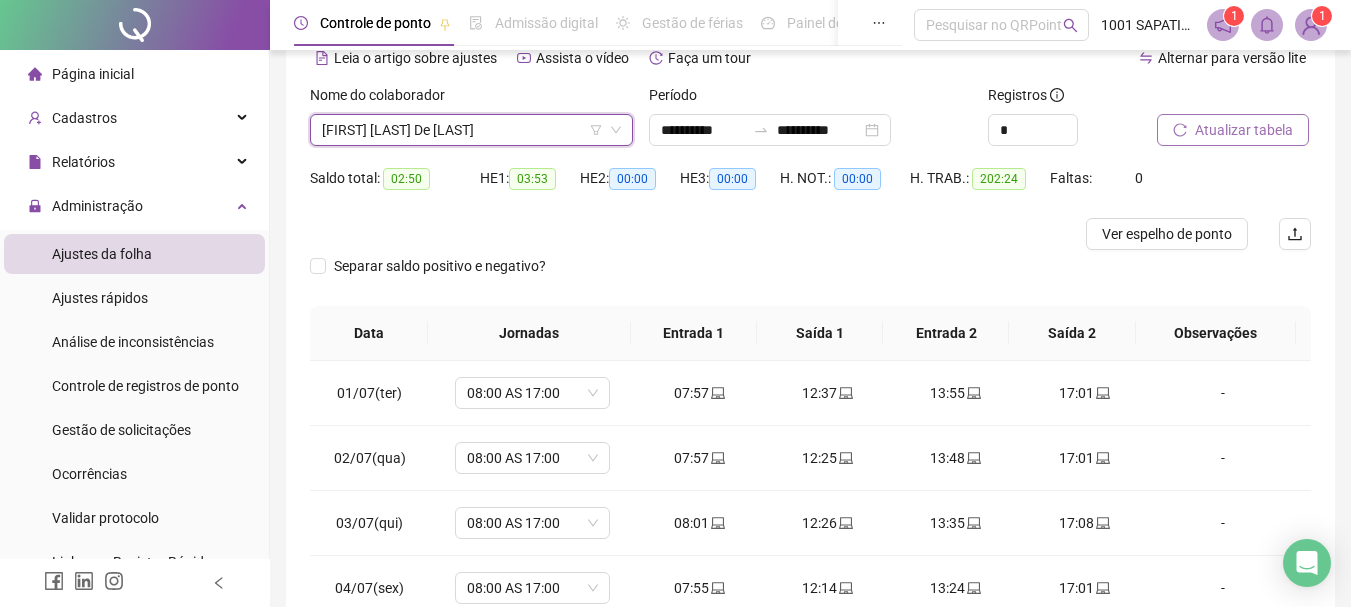 click on "Atualizar tabela" at bounding box center [1244, 130] 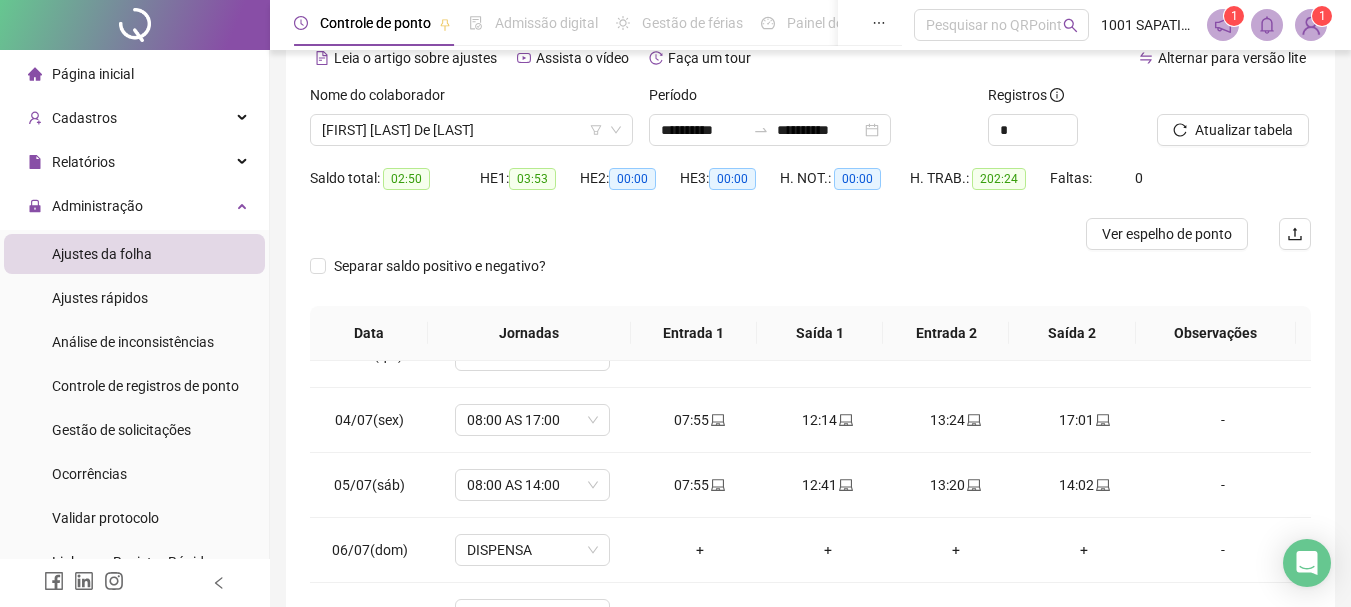 scroll, scrollTop: 200, scrollLeft: 0, axis: vertical 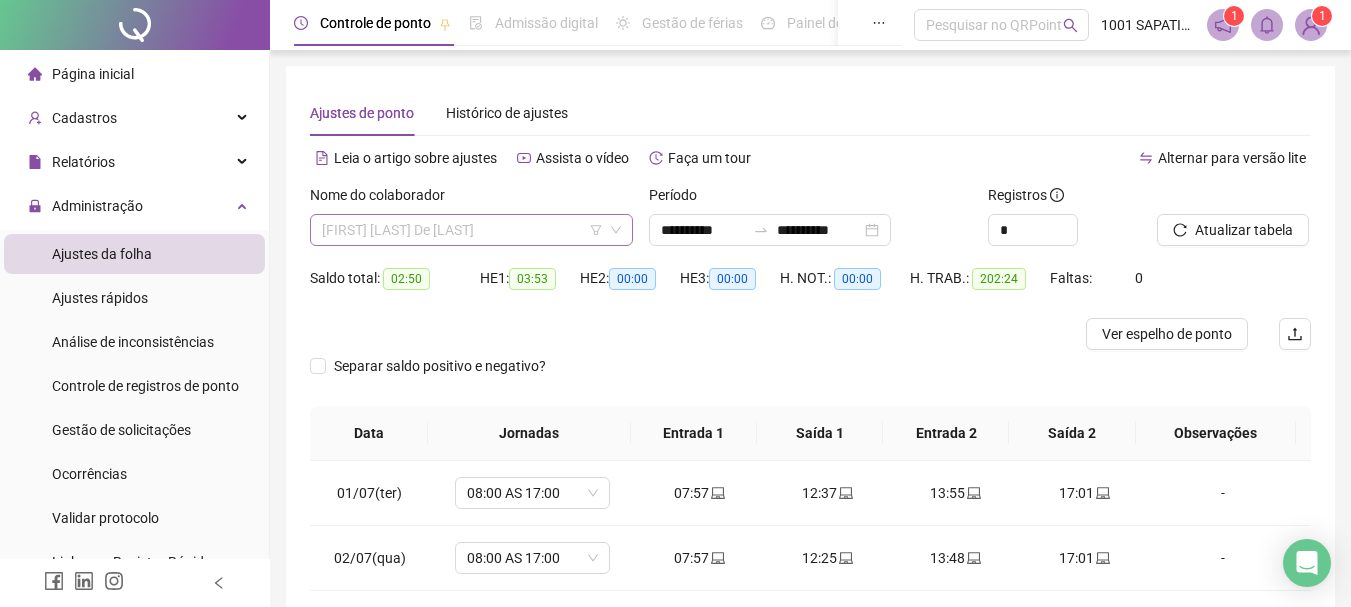 click on "[FIRST] [LAST] De [LAST]" at bounding box center [471, 230] 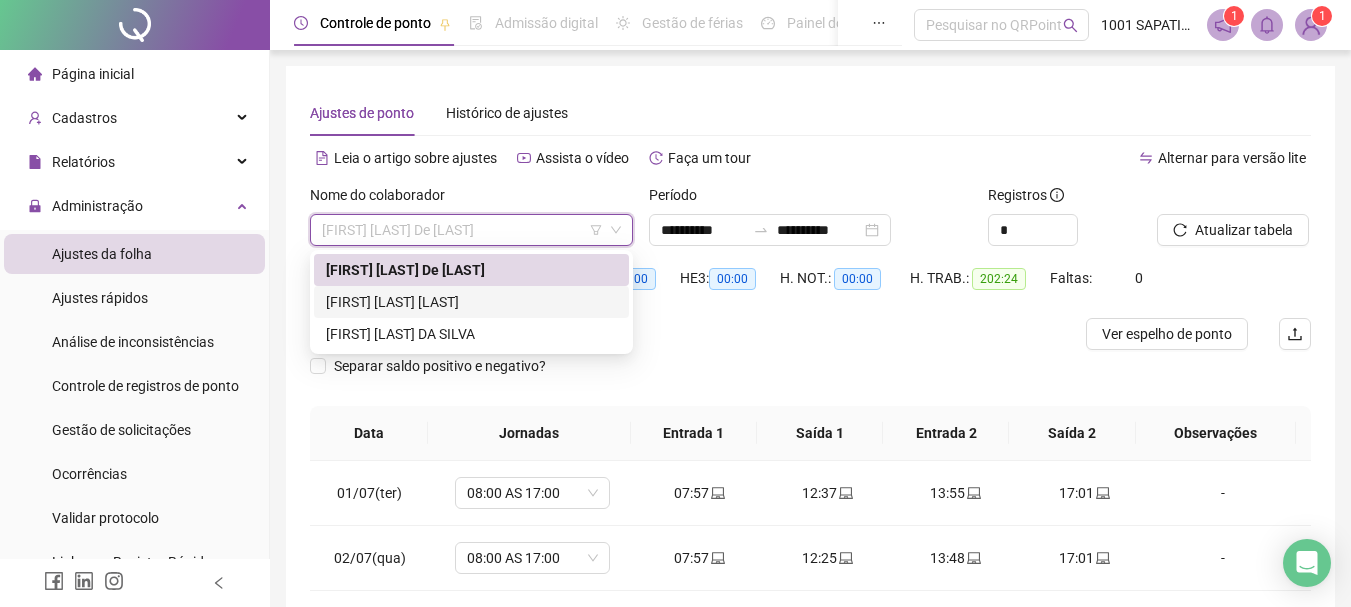 click on "[FIRST] [LAST] [LAST]" at bounding box center (471, 302) 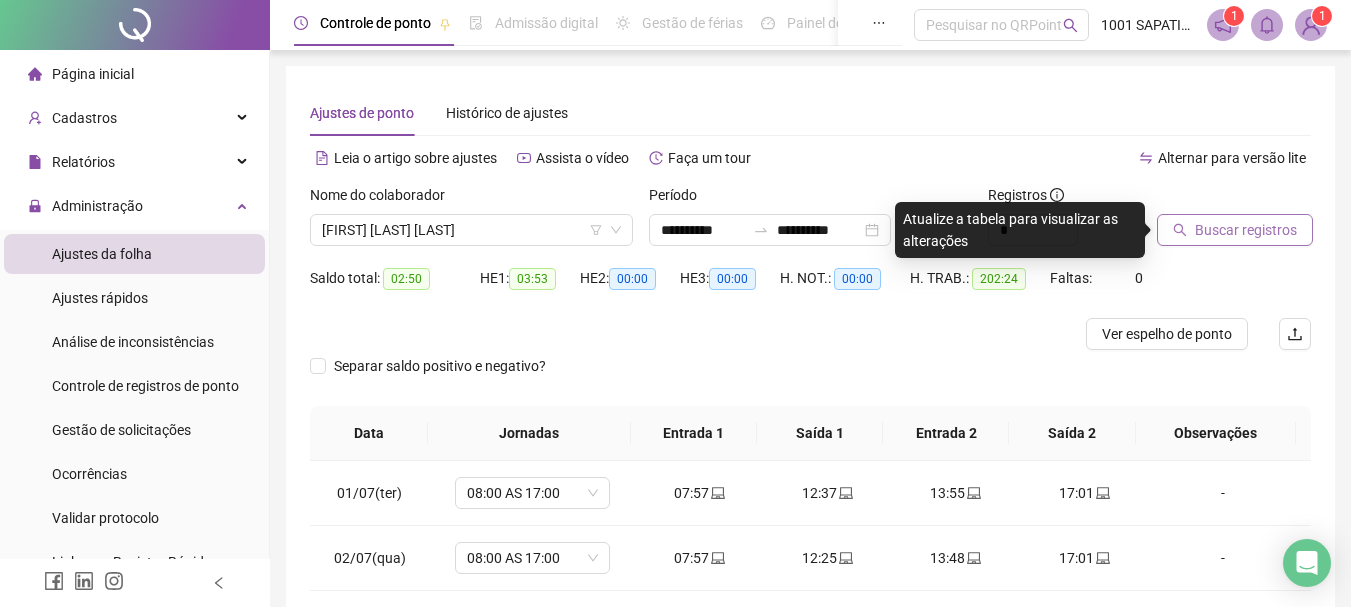click on "Buscar registros" at bounding box center (1246, 230) 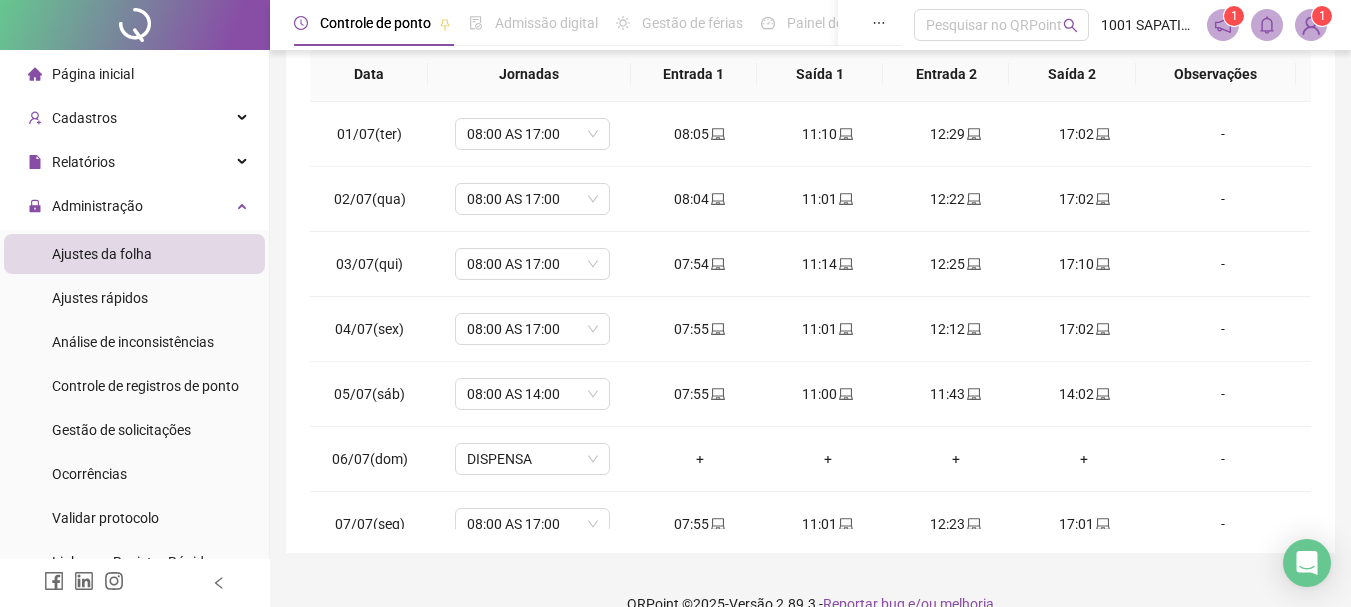scroll, scrollTop: 391, scrollLeft: 0, axis: vertical 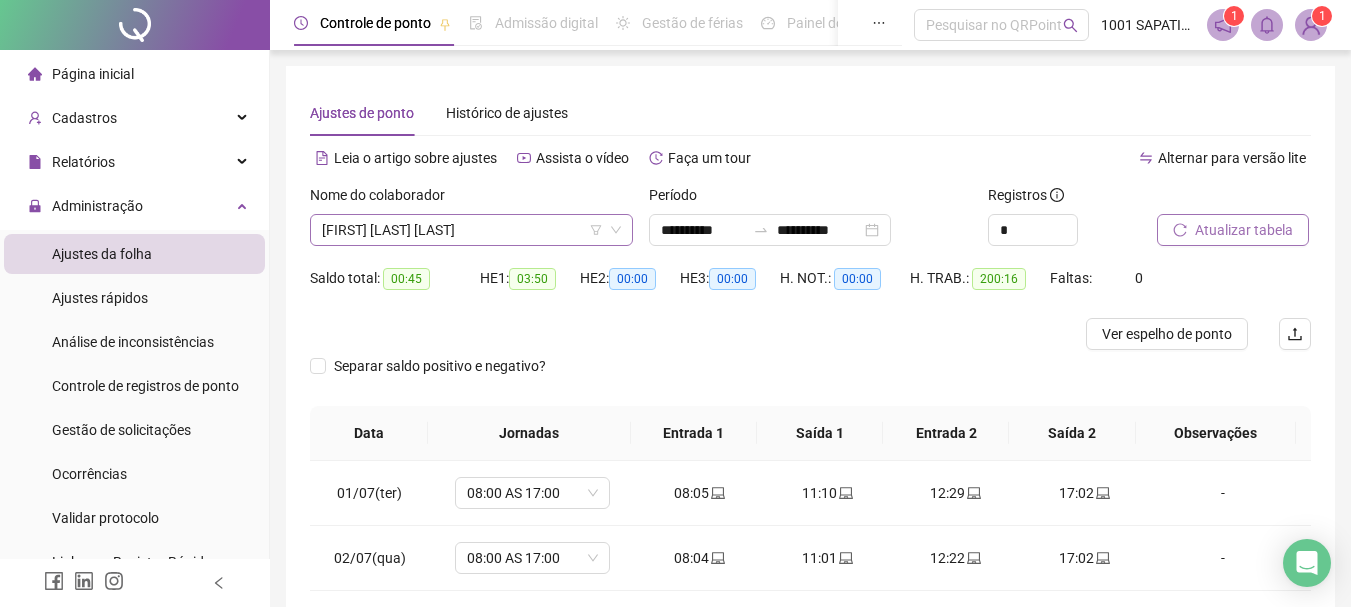click on "[FIRST] [LAST] [LAST]" at bounding box center (471, 230) 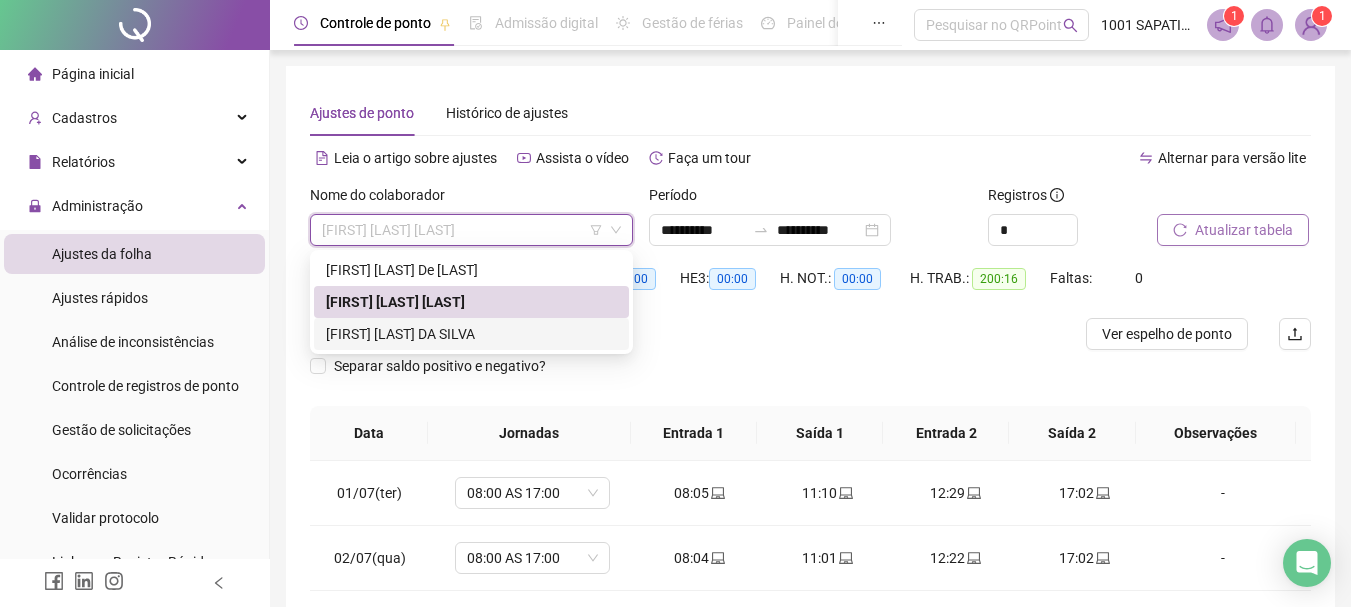 click on "[FIRST] [LAST] DA SILVA" at bounding box center (471, 334) 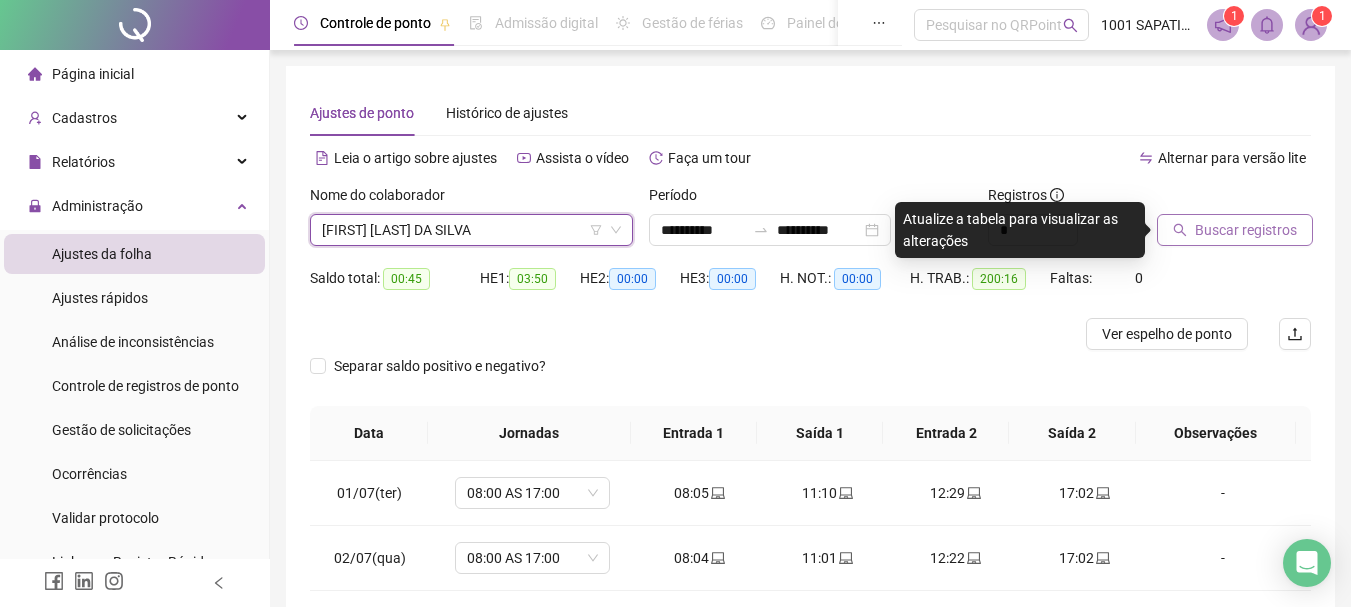 click on "Buscar registros" at bounding box center (1246, 230) 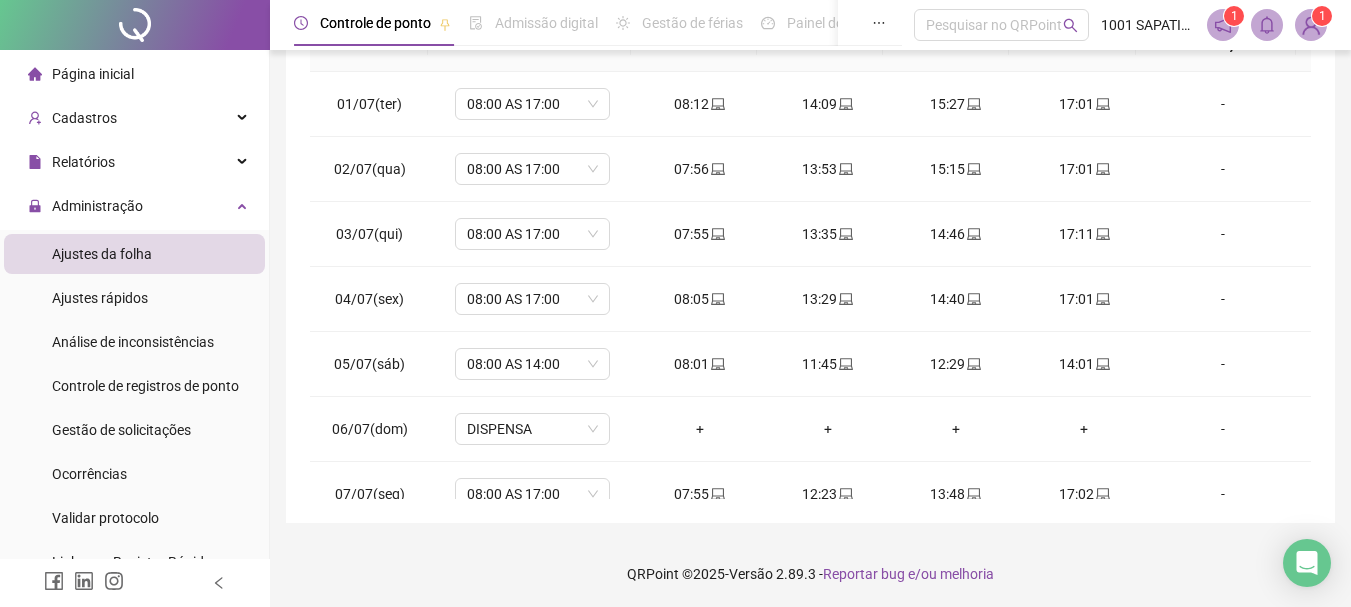 scroll, scrollTop: 391, scrollLeft: 0, axis: vertical 